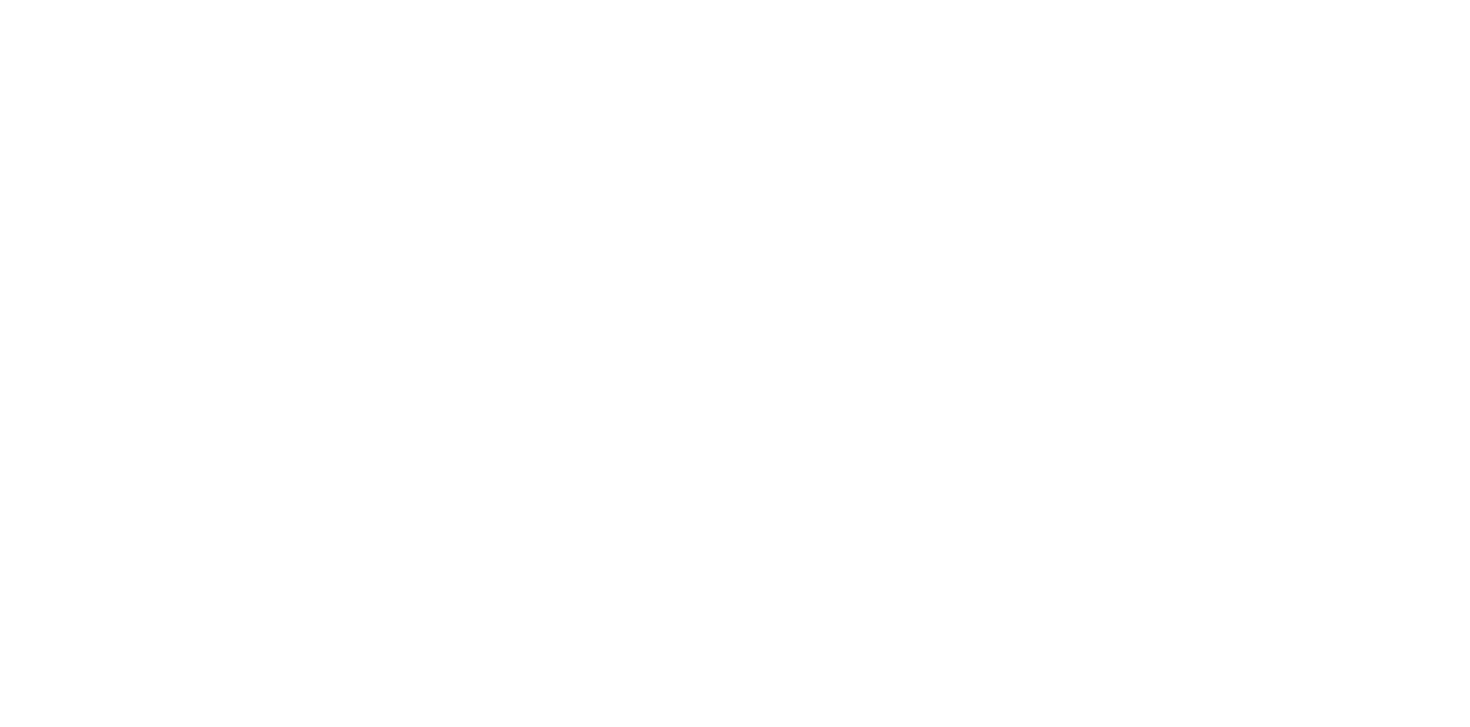 scroll, scrollTop: 0, scrollLeft: 0, axis: both 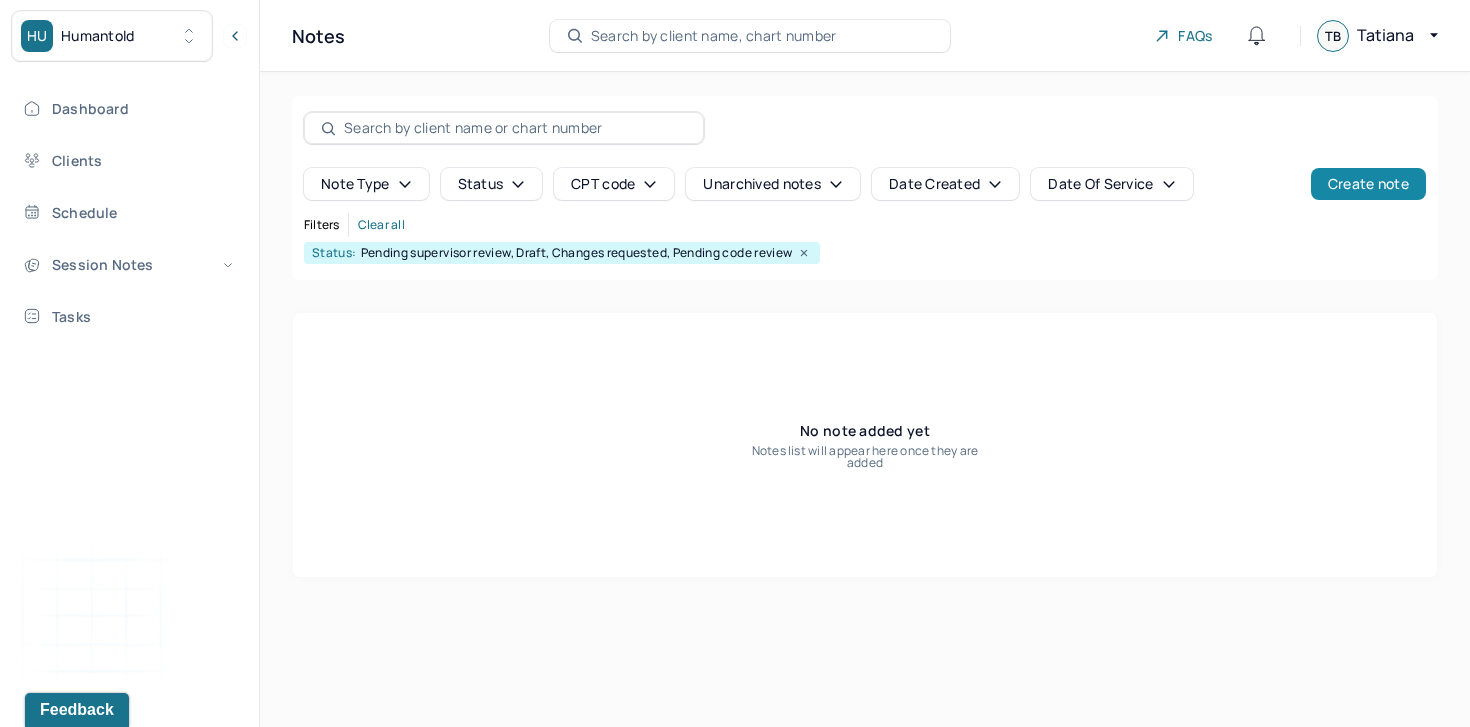 click on "Create note" at bounding box center (1368, 184) 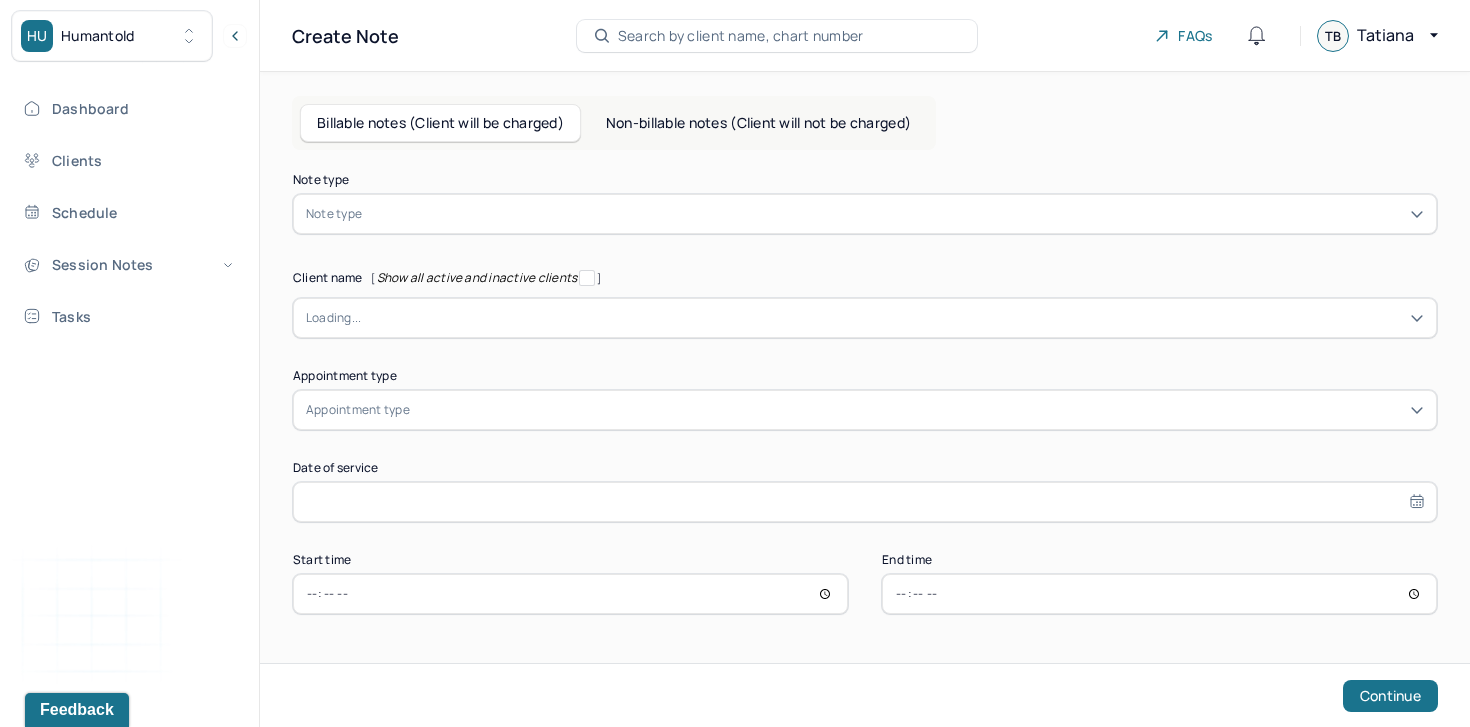 click at bounding box center [895, 214] 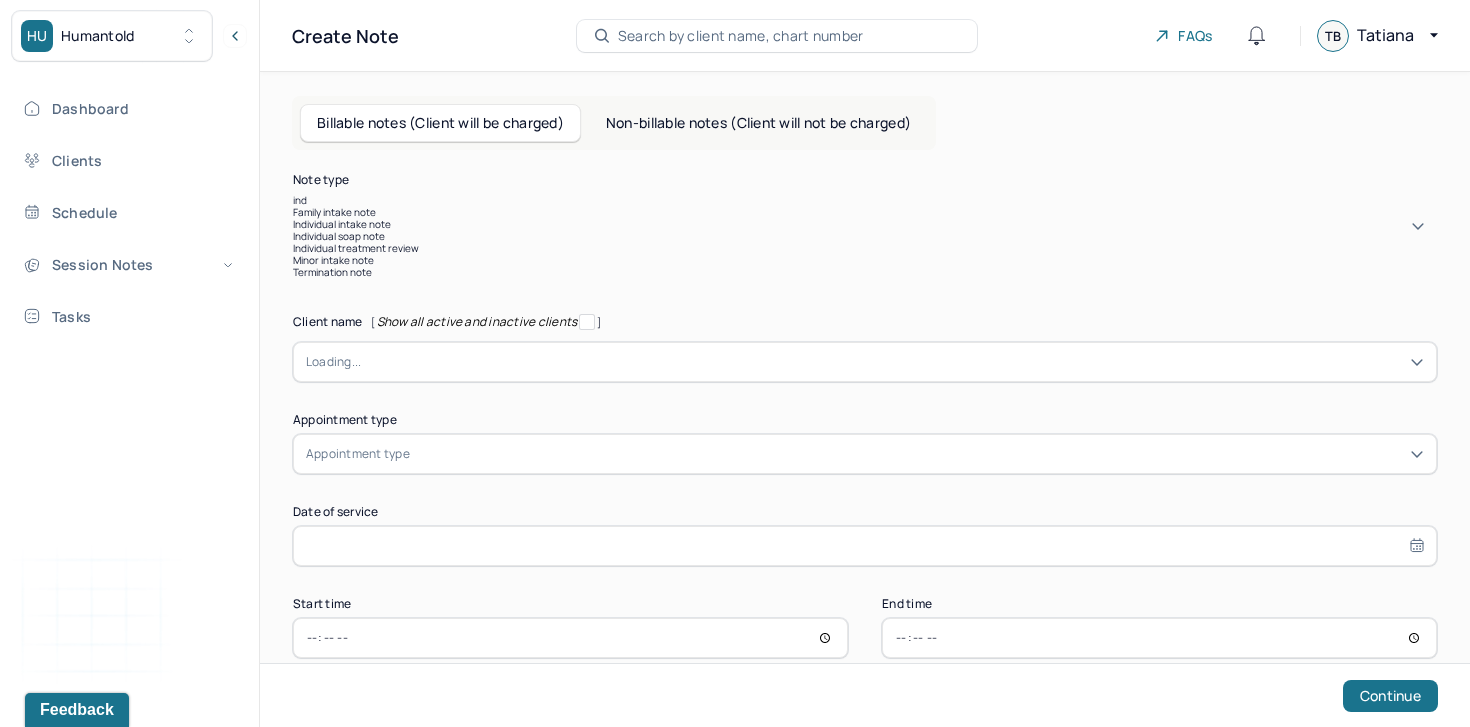 type on "indi" 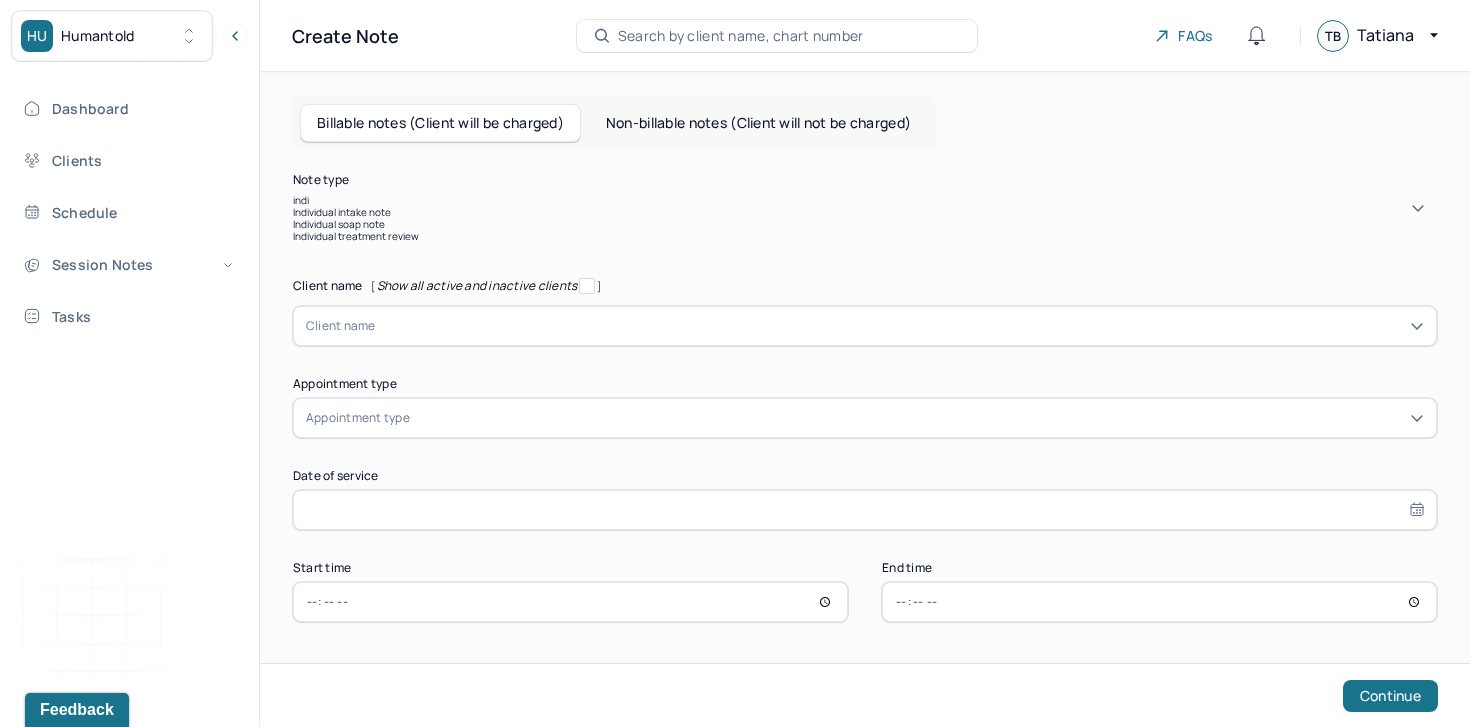 click on "Individual soap note" at bounding box center (865, 224) 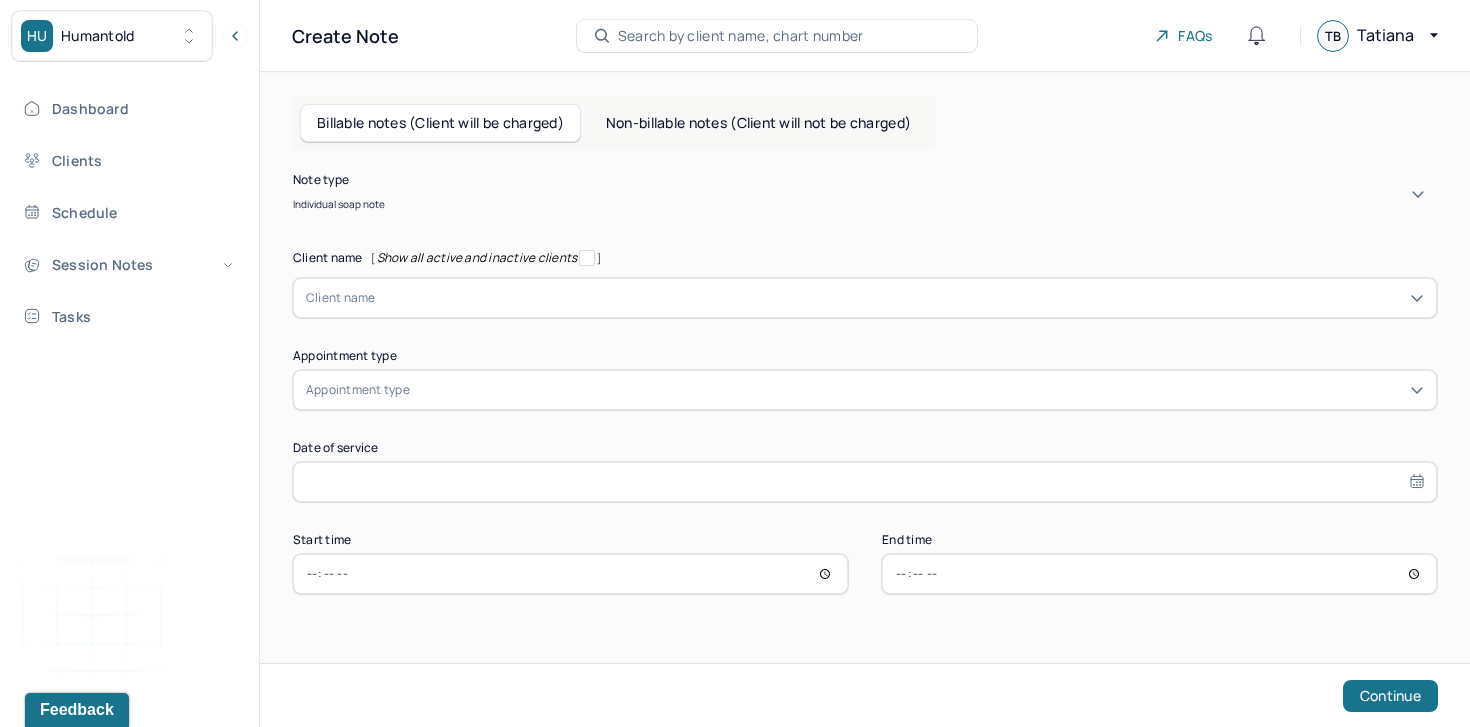 click at bounding box center (900, 298) 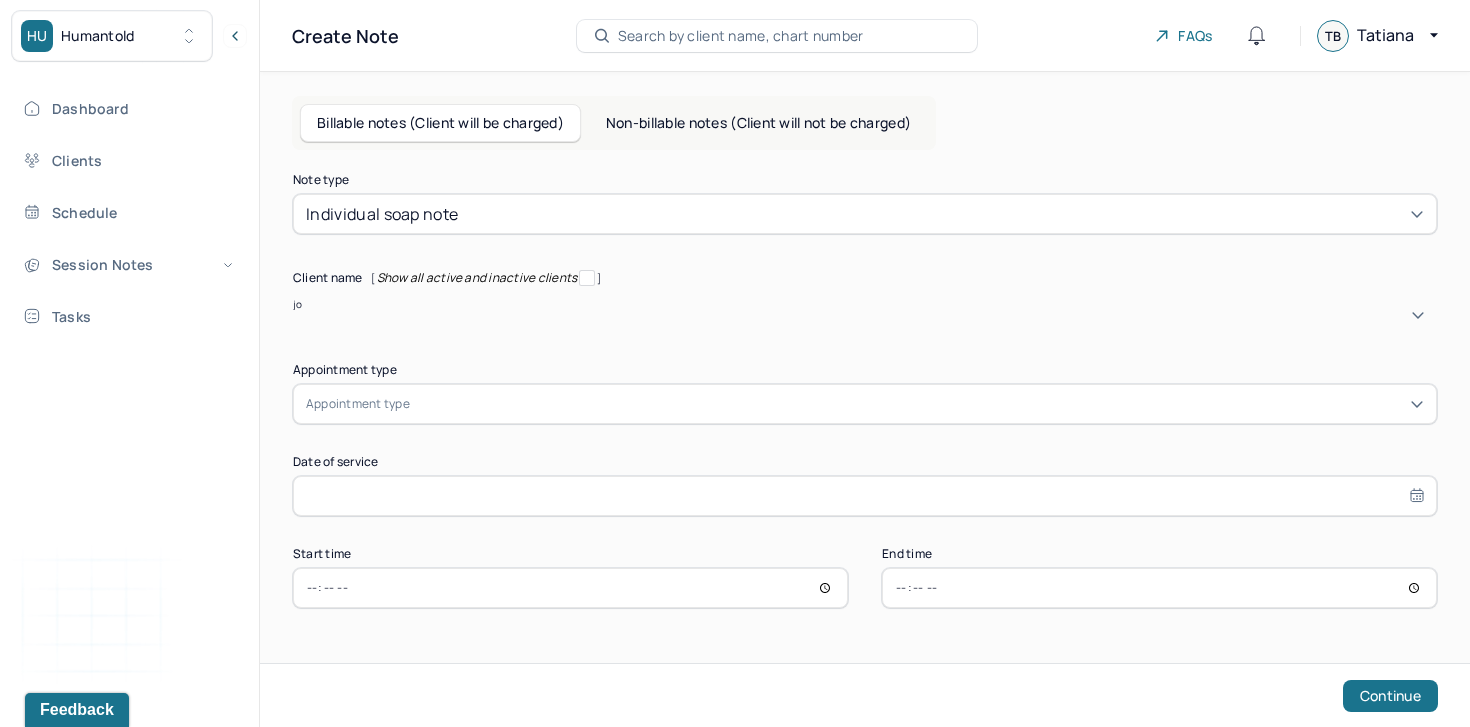type on "jor" 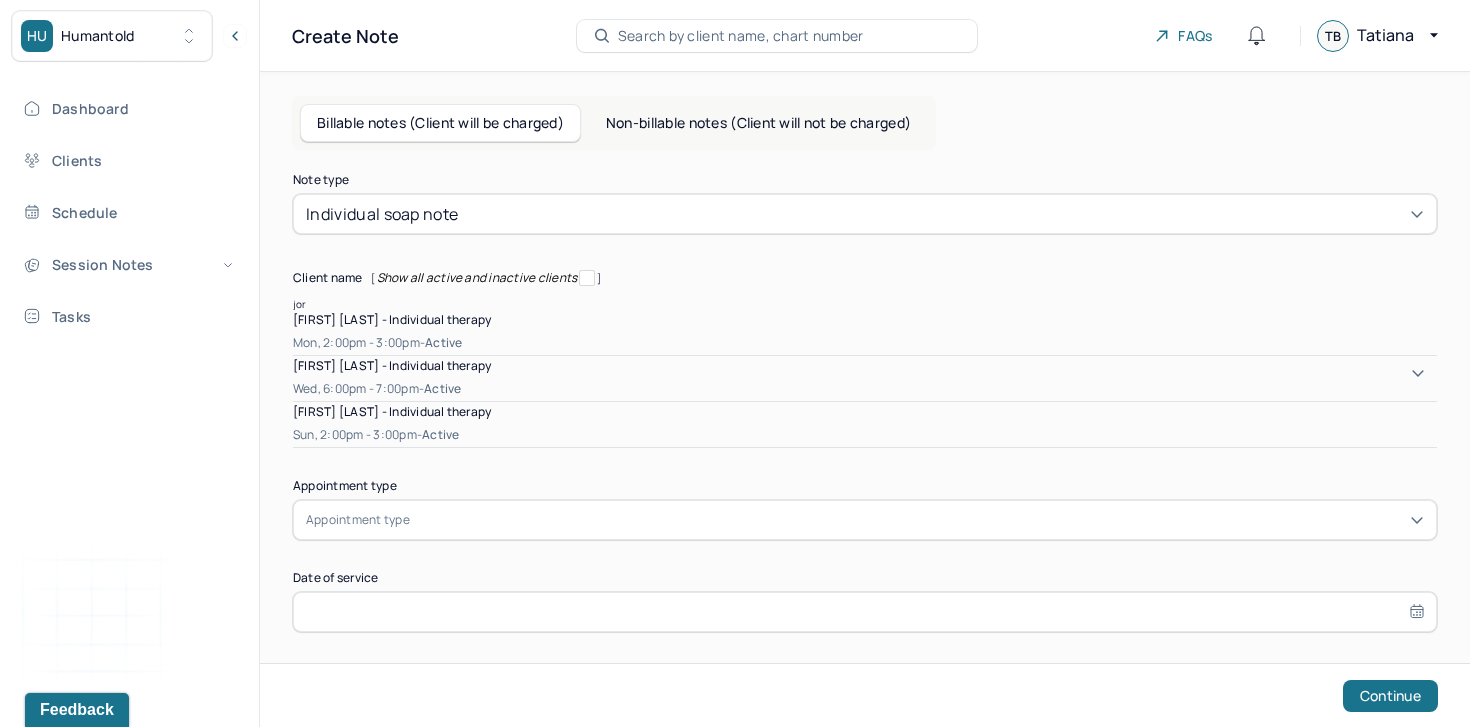 click on "[FIRST] [LAST] - Individual therapy" at bounding box center [392, 319] 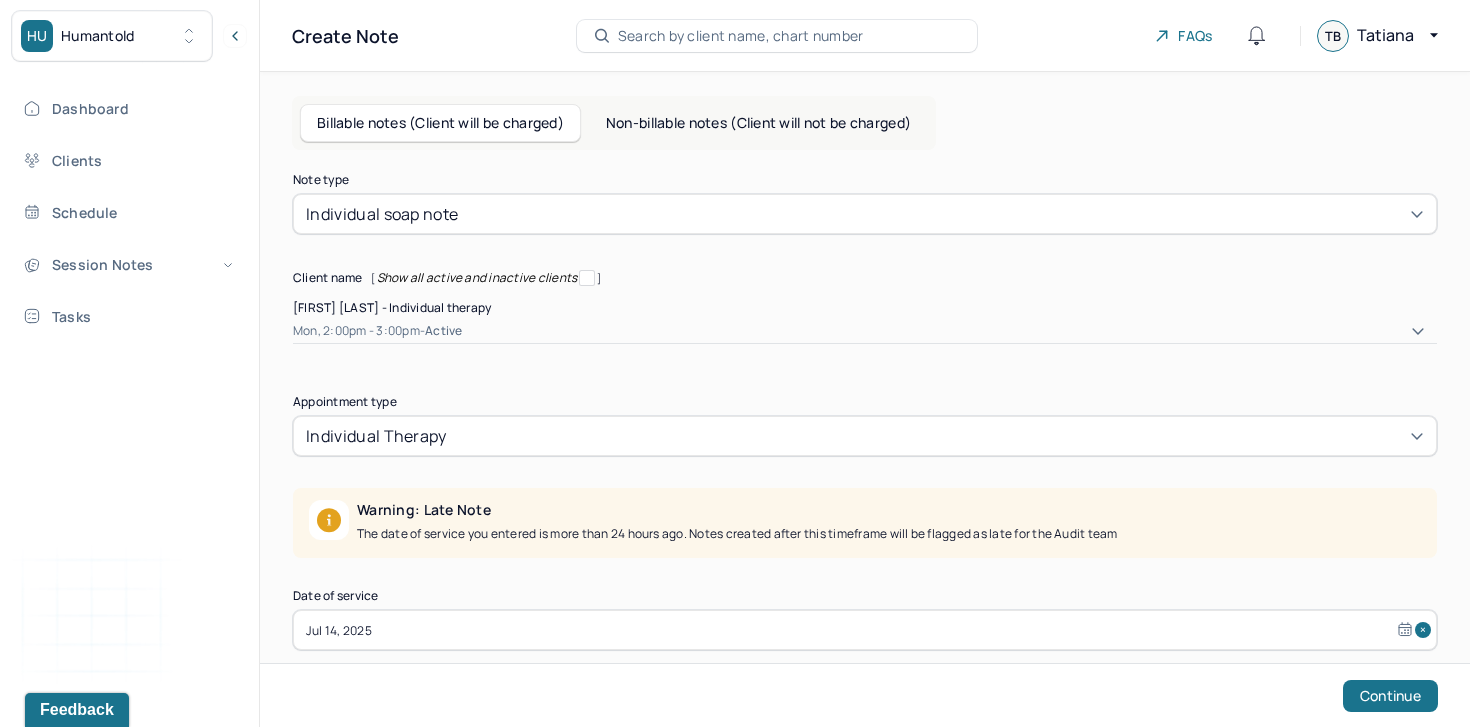 scroll, scrollTop: 102, scrollLeft: 0, axis: vertical 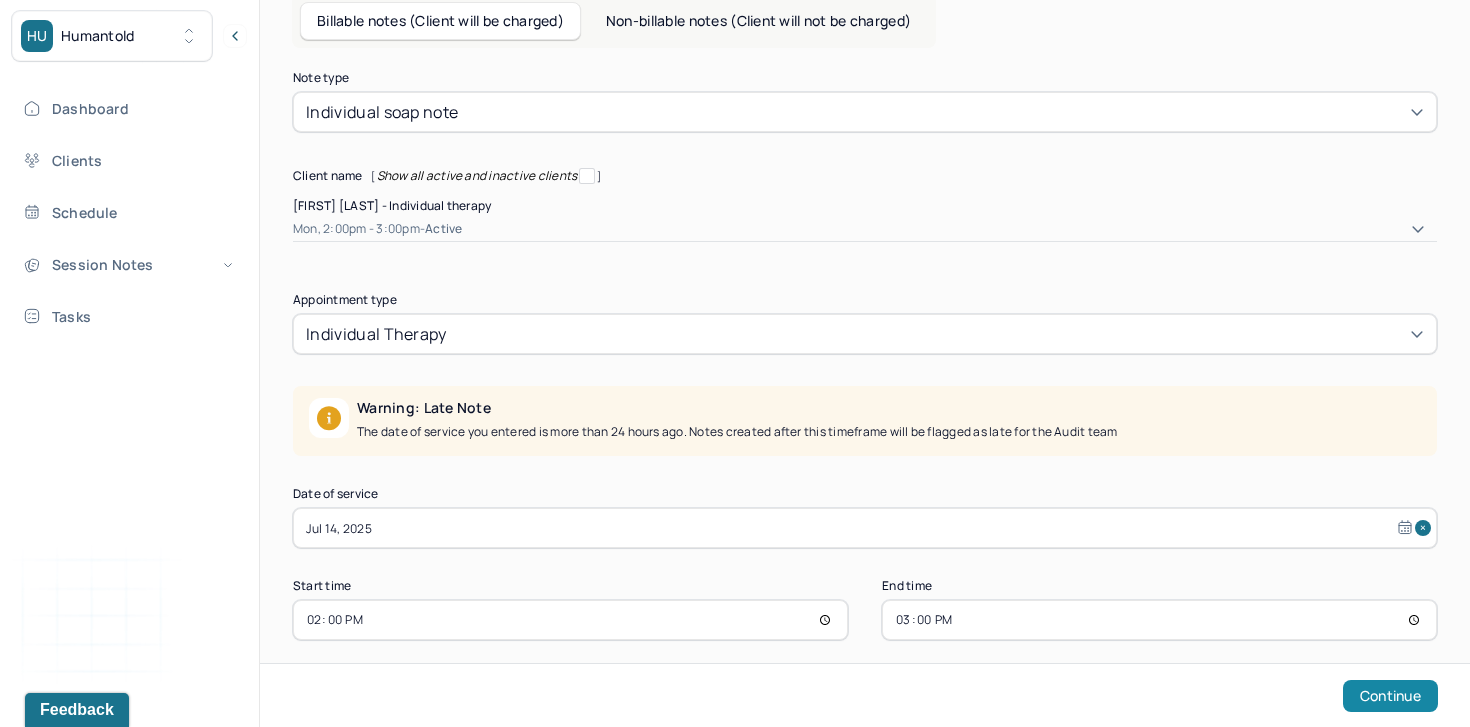 click on "Continue" at bounding box center [1390, 696] 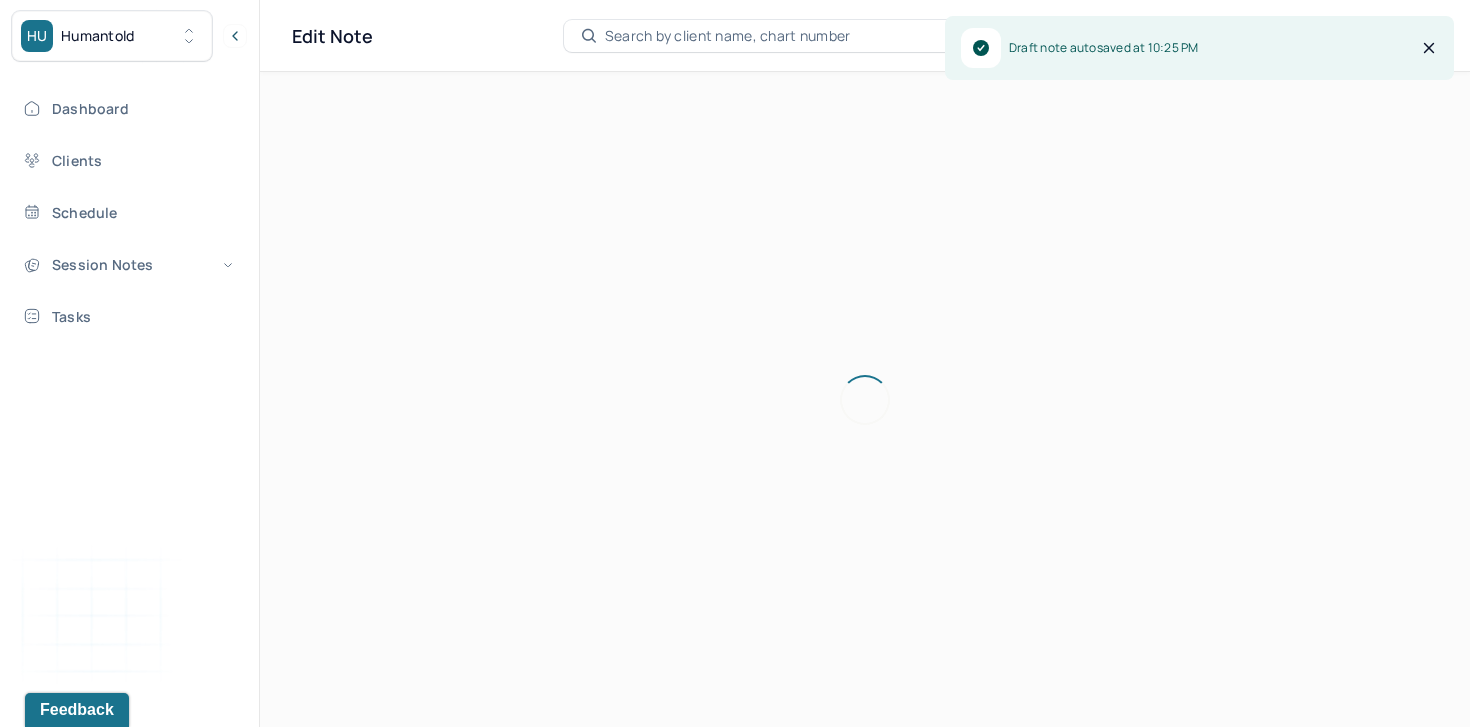 scroll, scrollTop: 0, scrollLeft: 0, axis: both 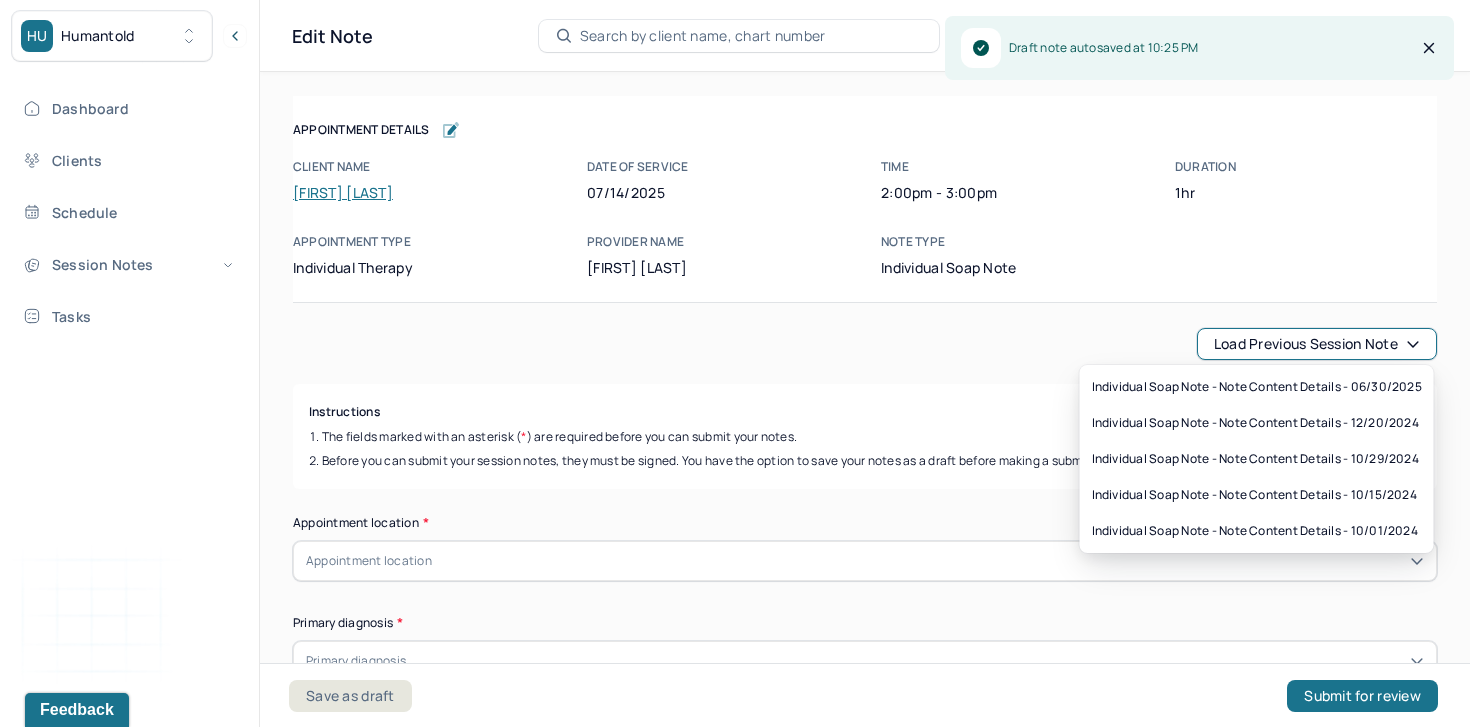click on "Load previous session note" at bounding box center [1317, 344] 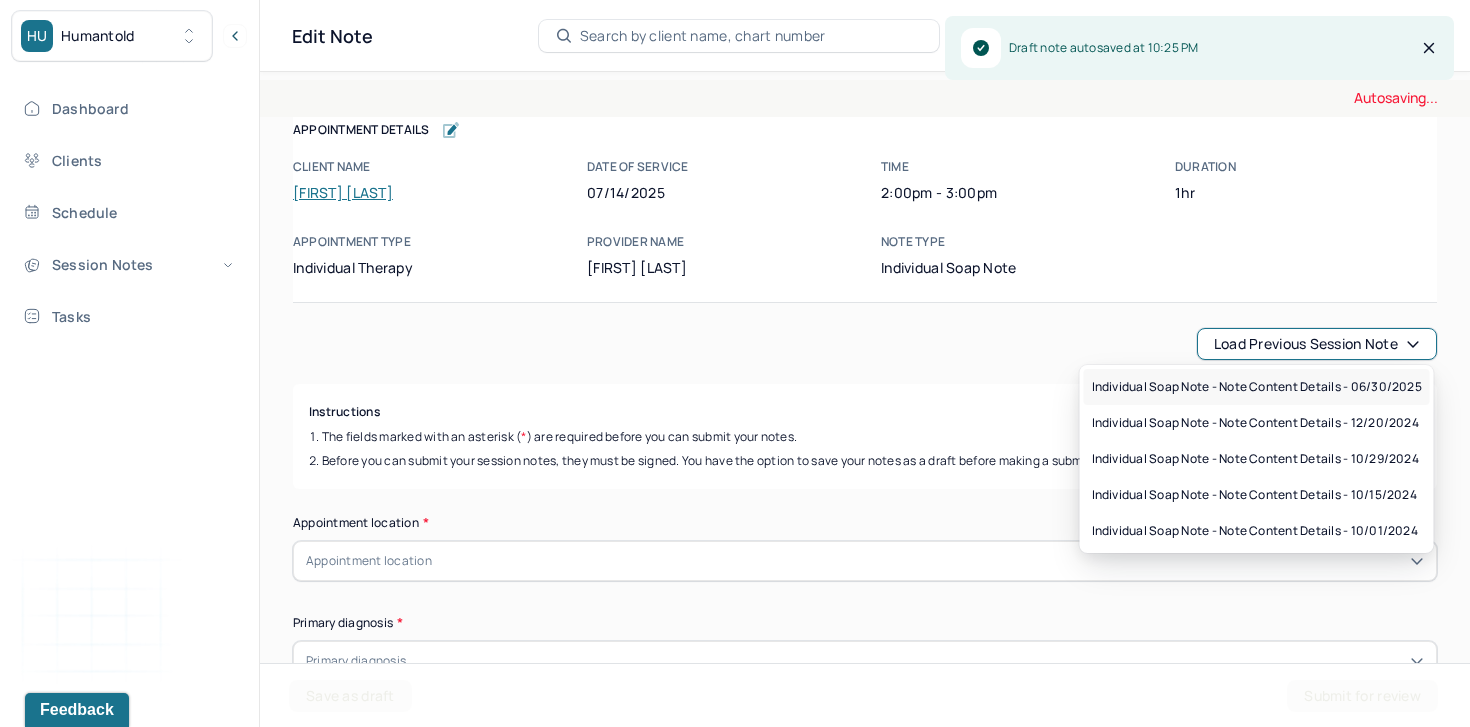click on "Individual soap note   - Note content Details -   06/30/2025" at bounding box center [1257, 387] 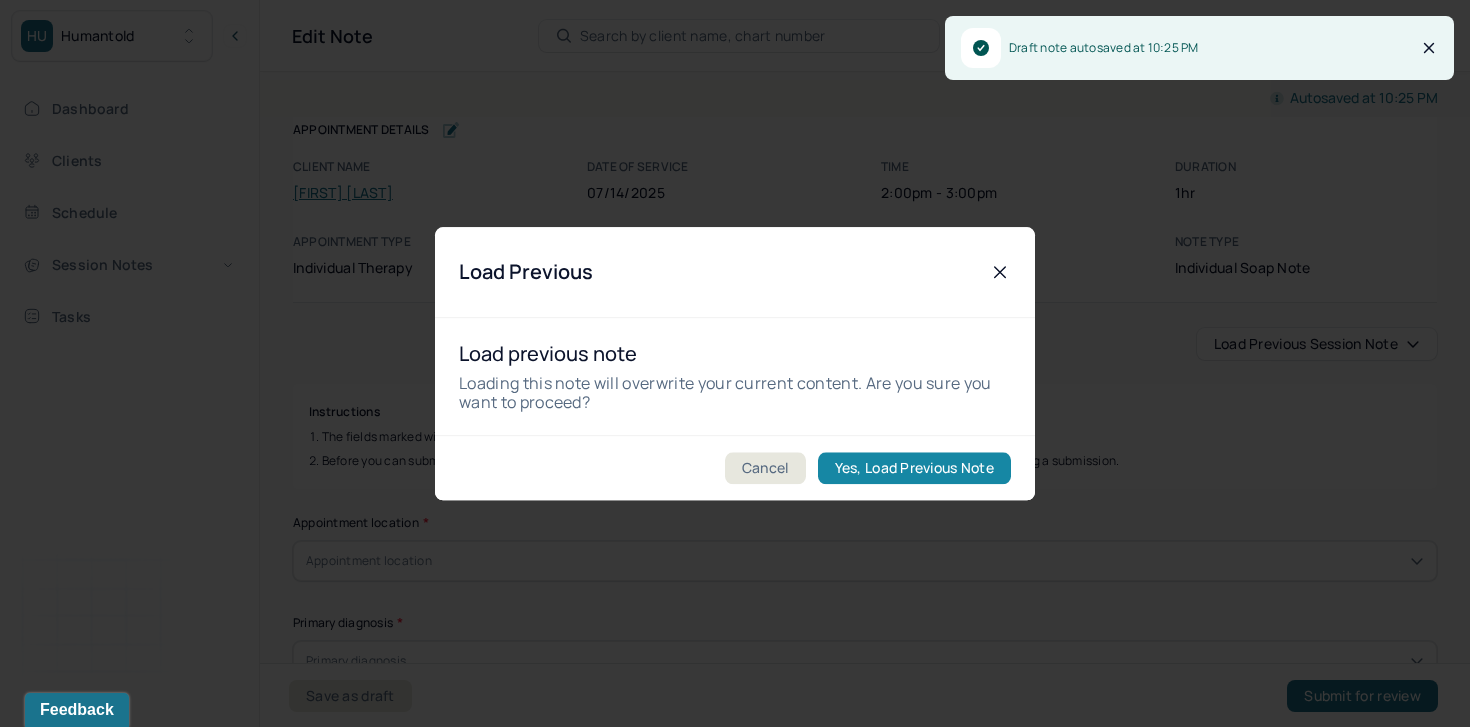 click on "Yes, Load Previous Note" at bounding box center [914, 468] 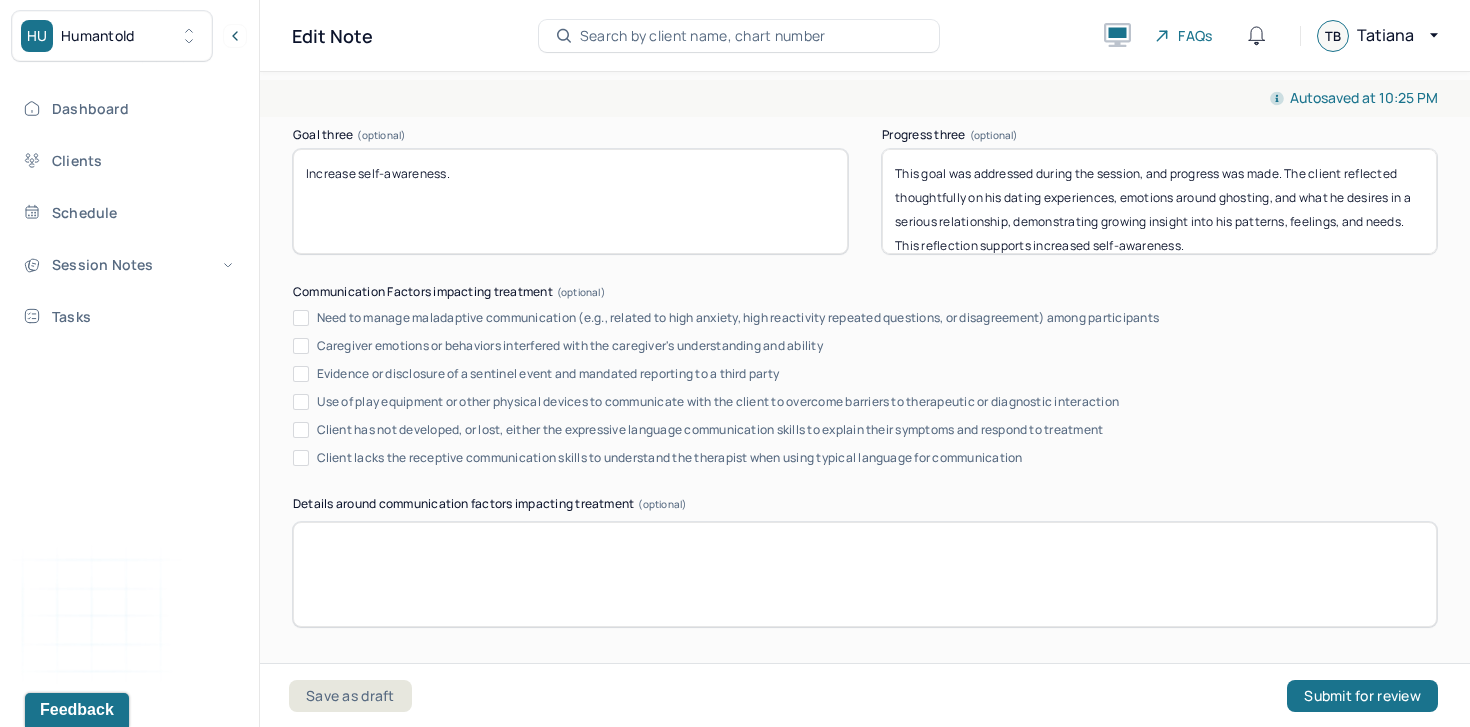 scroll, scrollTop: 3165, scrollLeft: 0, axis: vertical 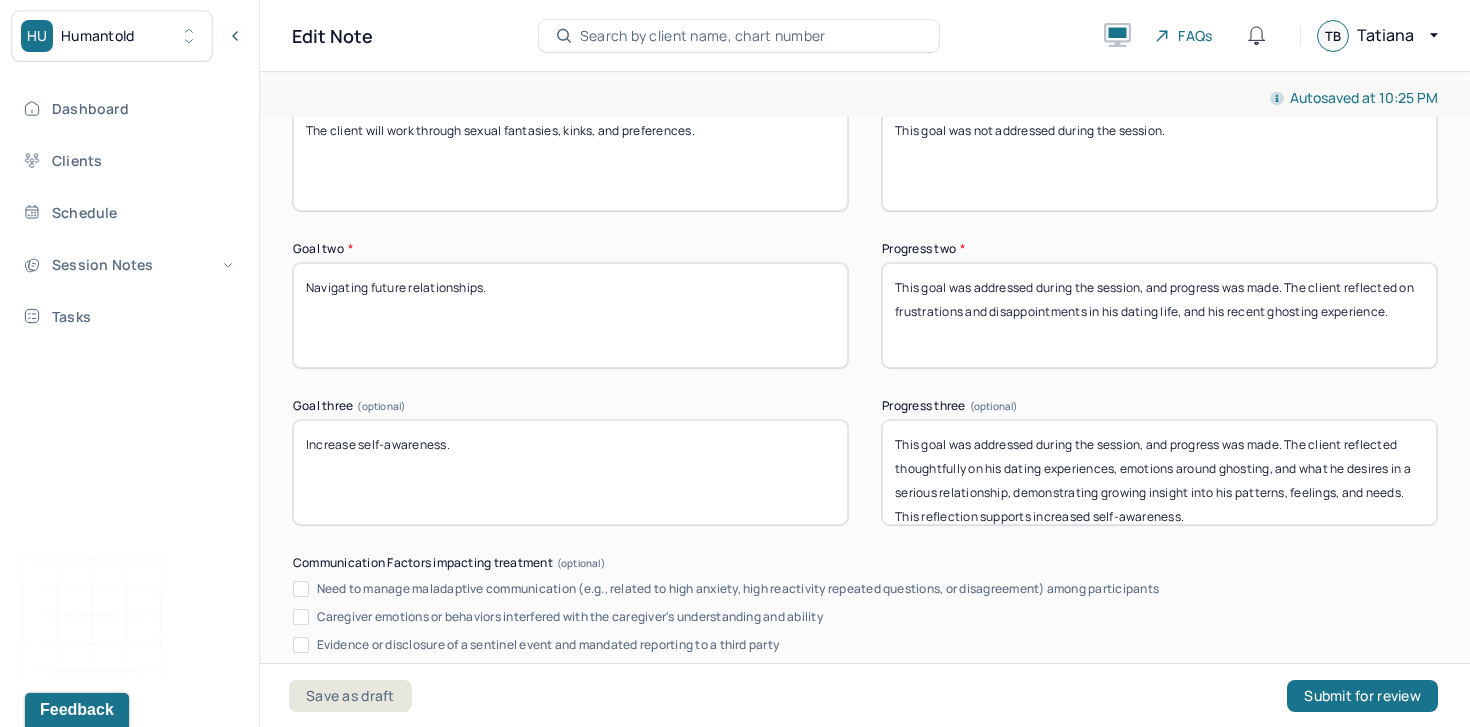 click on "This goal was addressed during the session, and progress was made. The client reflected thoughtfully on his dating experiences, emotions around ghosting, and what he desires in a serious relationship, demonstrating growing insight into his patterns, feelings, and needs. This reflection supports increased self-awareness." at bounding box center (1159, 472) 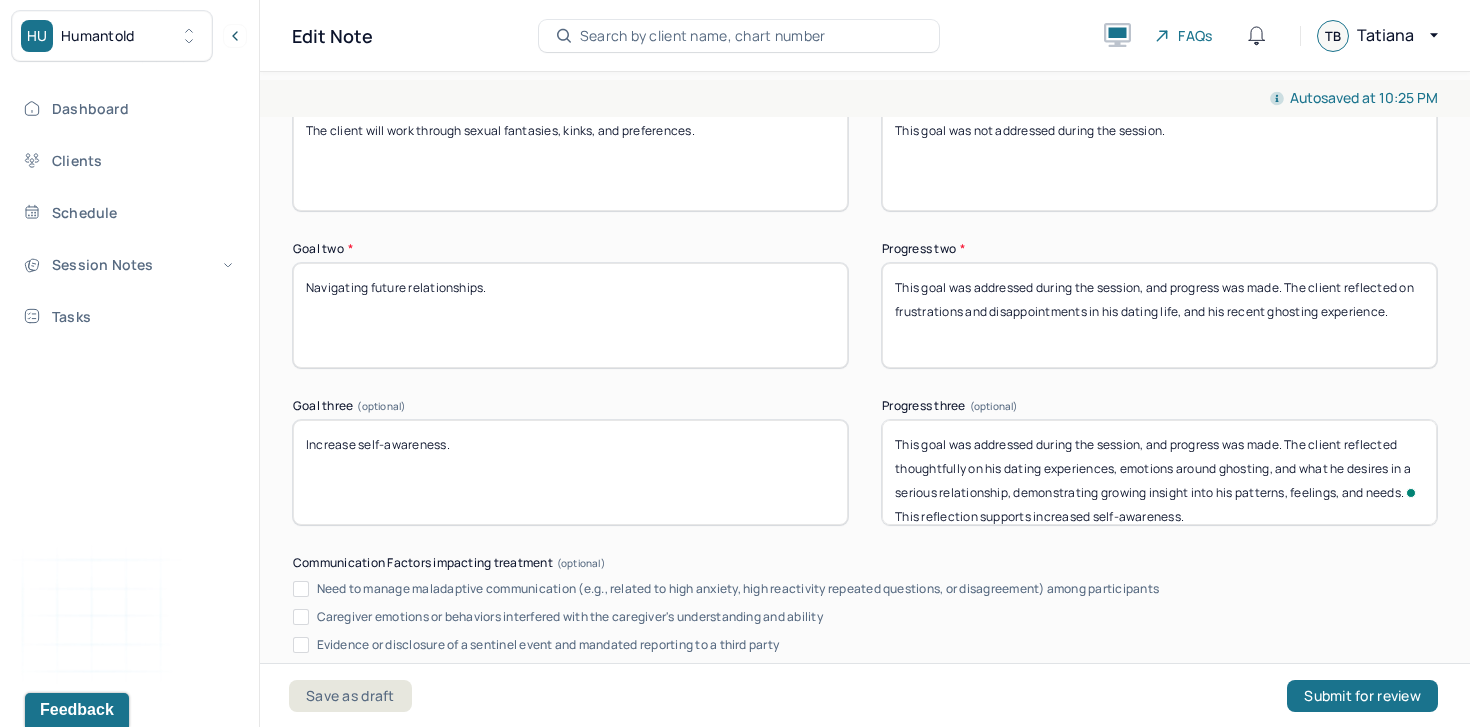 click on "This goal was addressed during the session, and progress was made. The client reflected thoughtfully on his dating experiences, emotions around ghosting, and what he desires in a serious relationship, demonstrating growing insight into his patterns, feelings, and needs. This reflection supports increased self-awareness." at bounding box center [1159, 472] 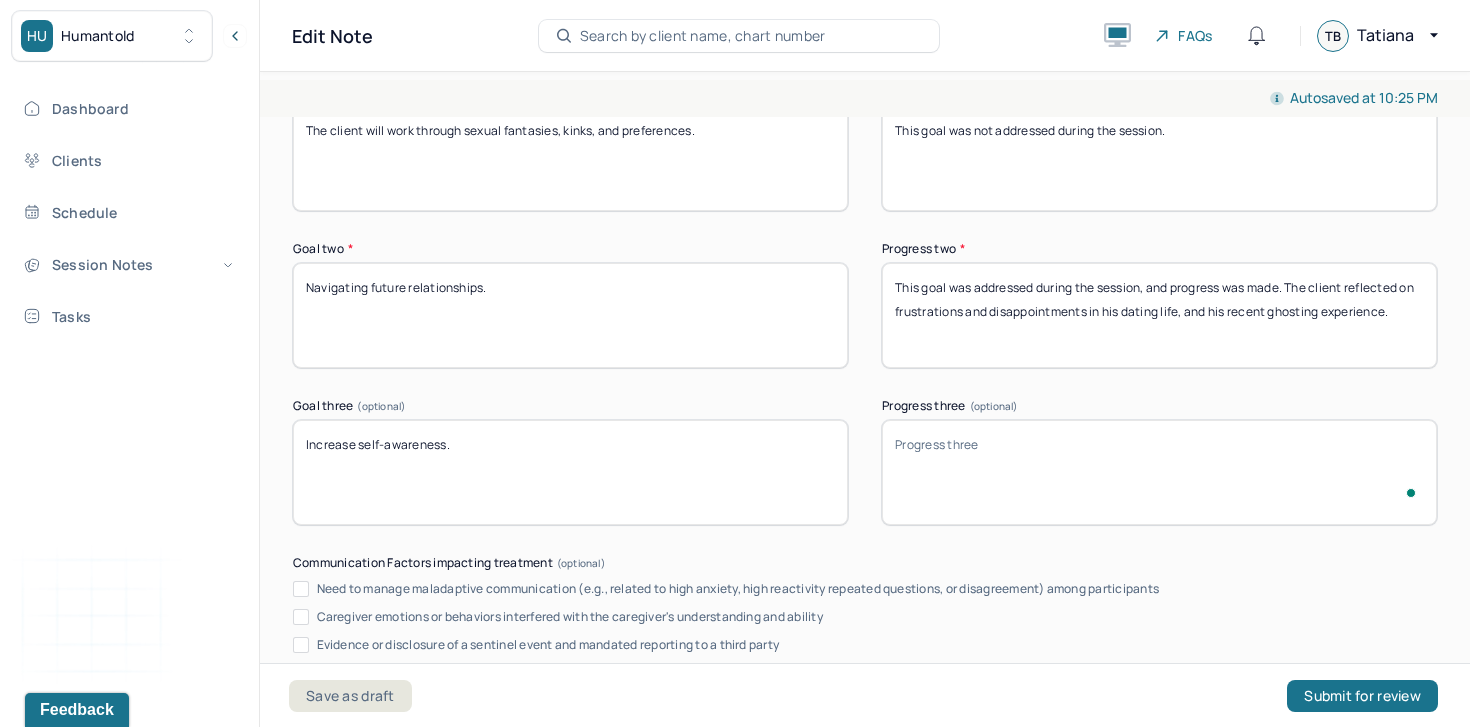 type 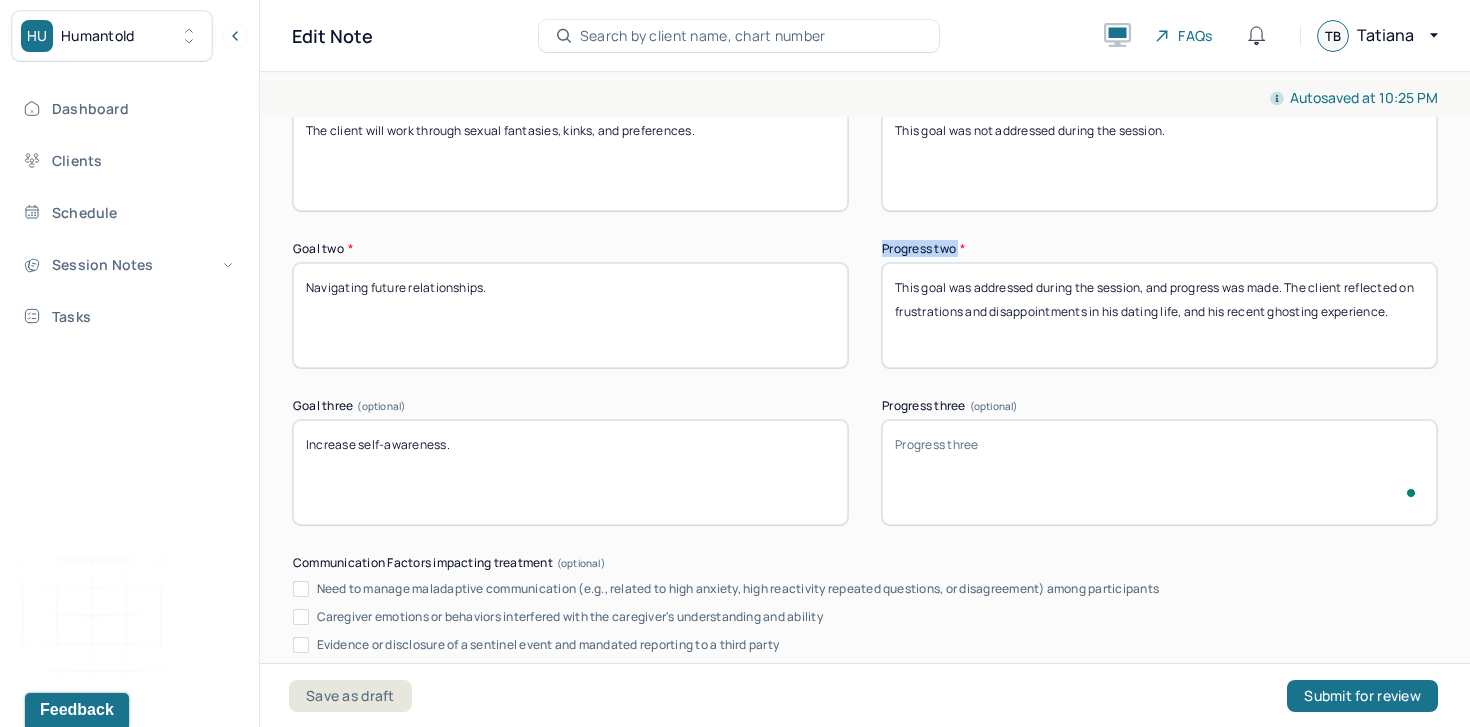 click on "Progress two * This goal was addressed during the session, and progress was made. The client reflected on frustrations and disappointments in his dating life, and his recent ghosting experience." at bounding box center [1159, 305] 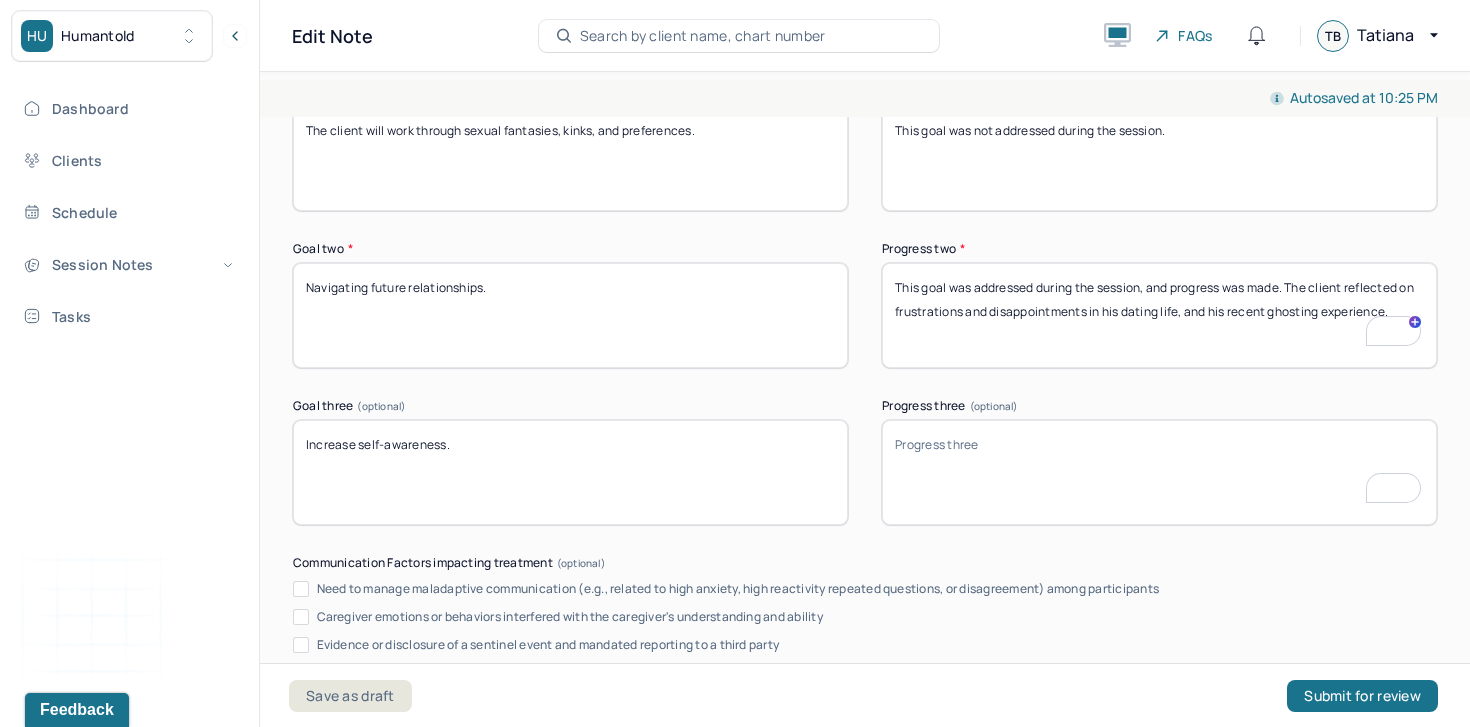 click on "This goal was addressed during the session, and progress was made. The client reflected on frustrations and disappointments in his dating life, and his recent ghosting experience." at bounding box center [1159, 315] 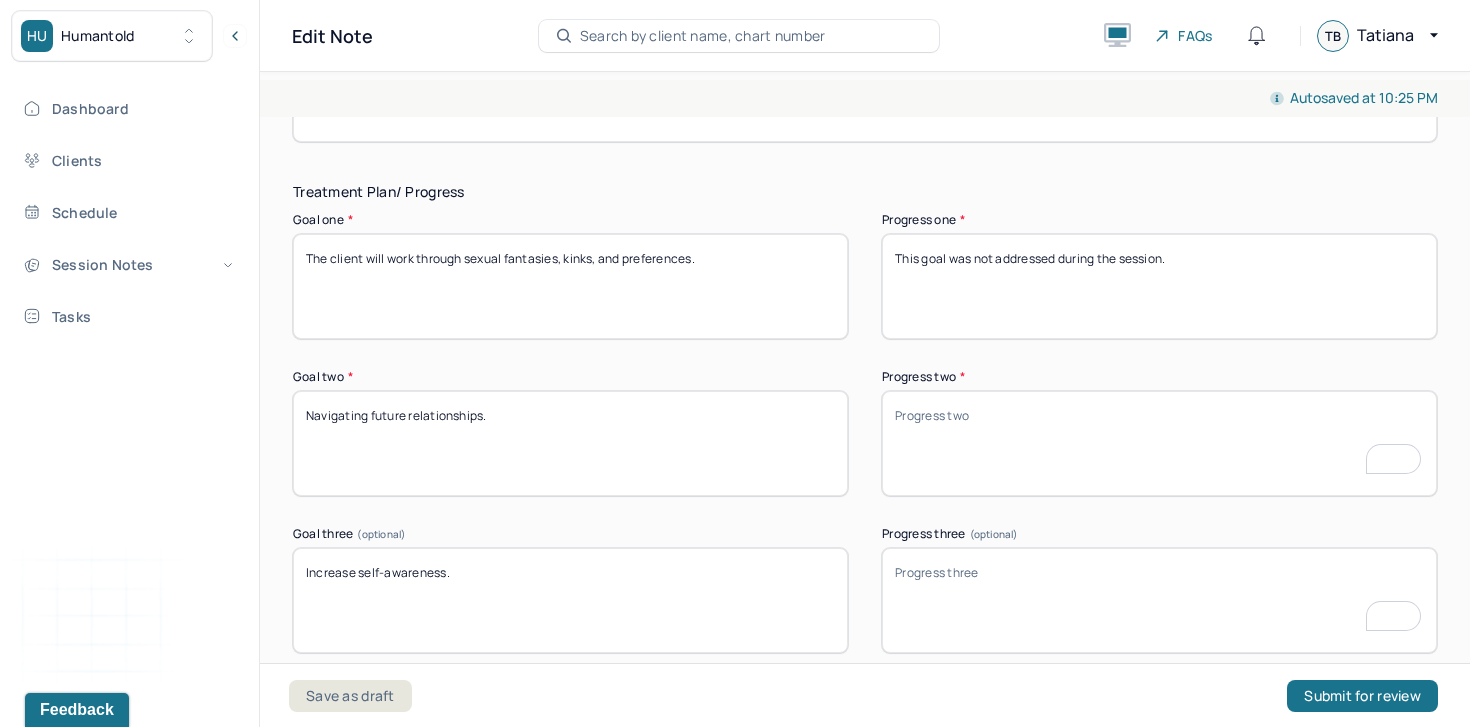 scroll, scrollTop: 3036, scrollLeft: 0, axis: vertical 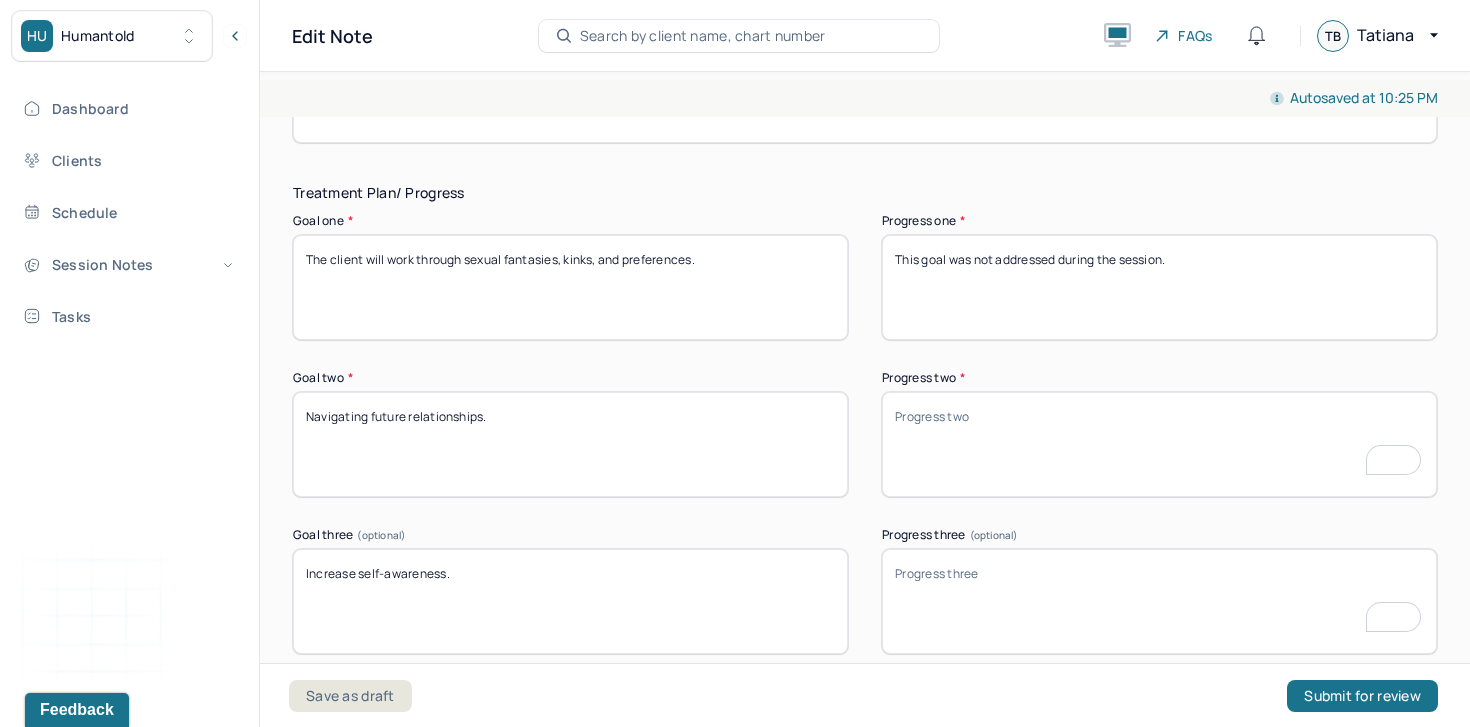 type 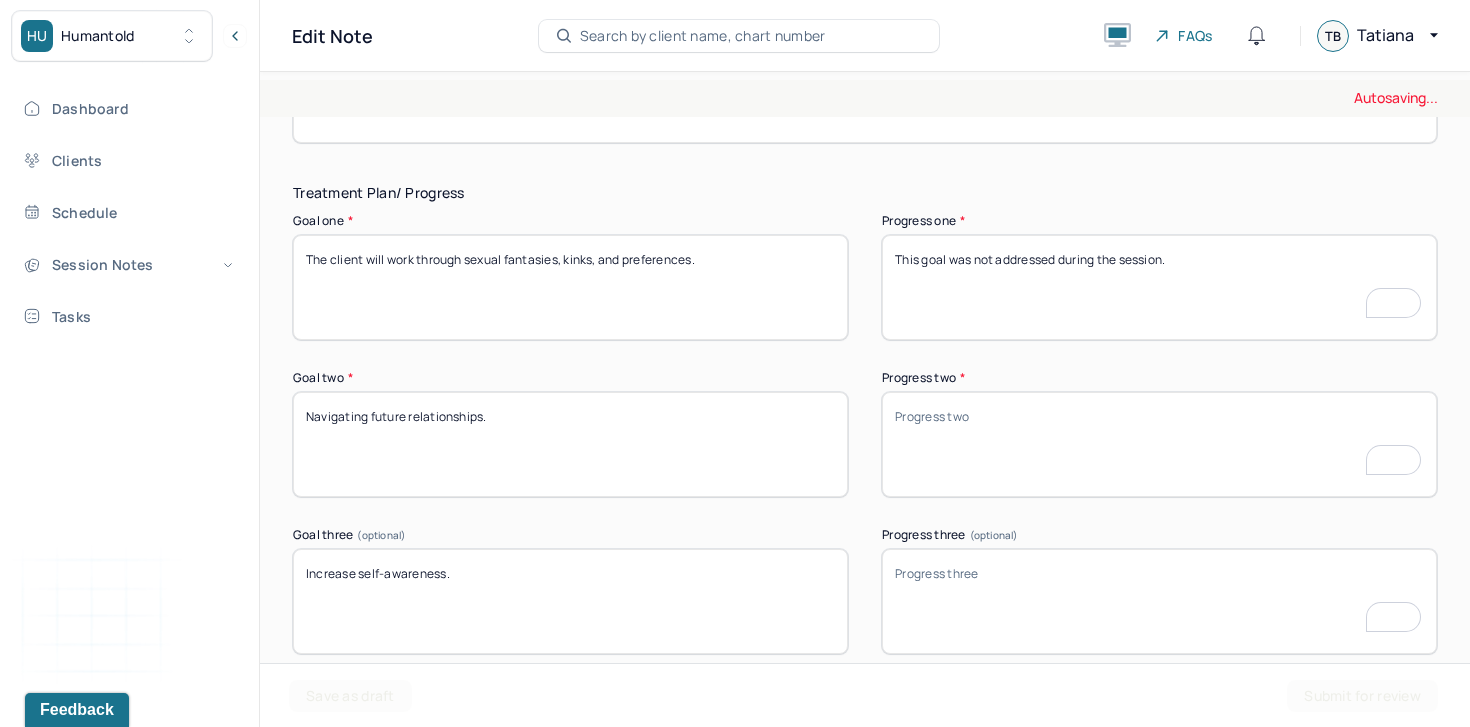 click on "This goal was not addressed during the session." at bounding box center (1159, 287) 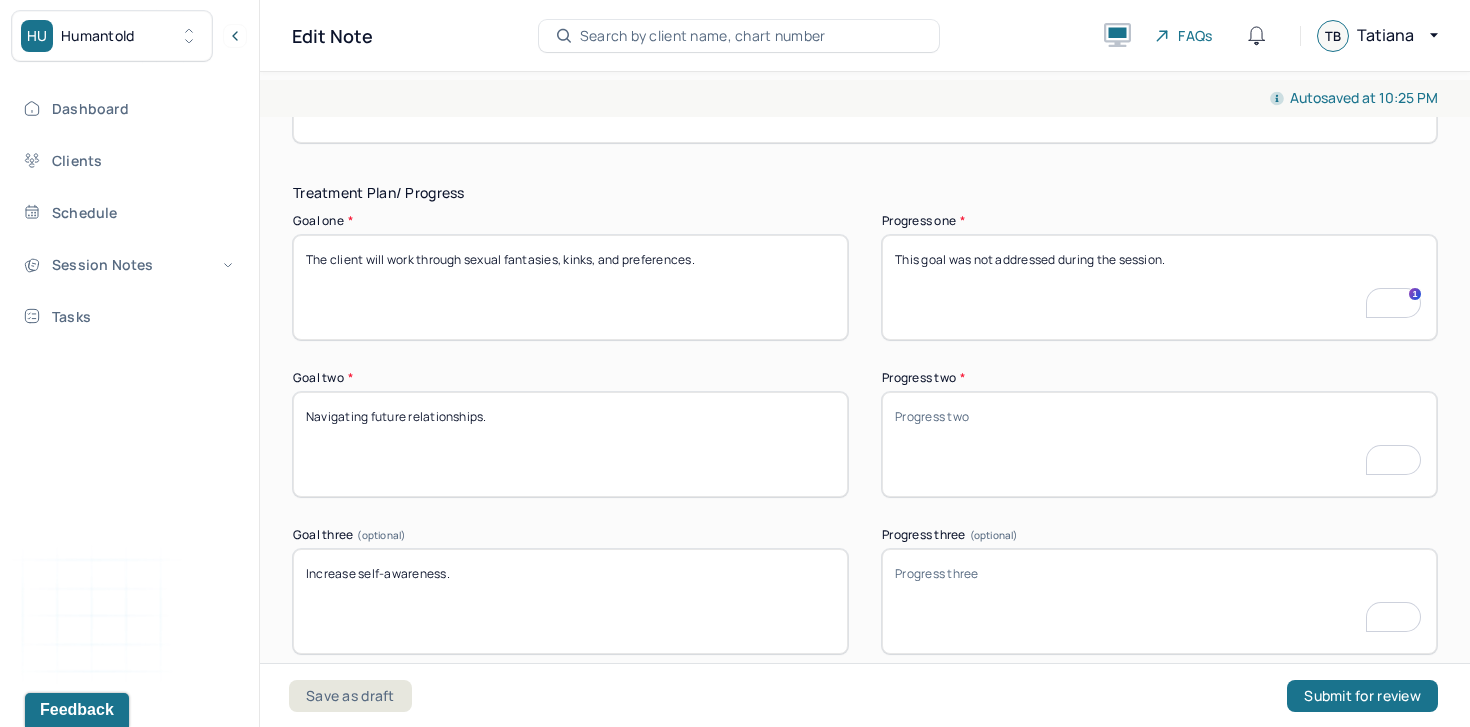 scroll, scrollTop: 2814, scrollLeft: 0, axis: vertical 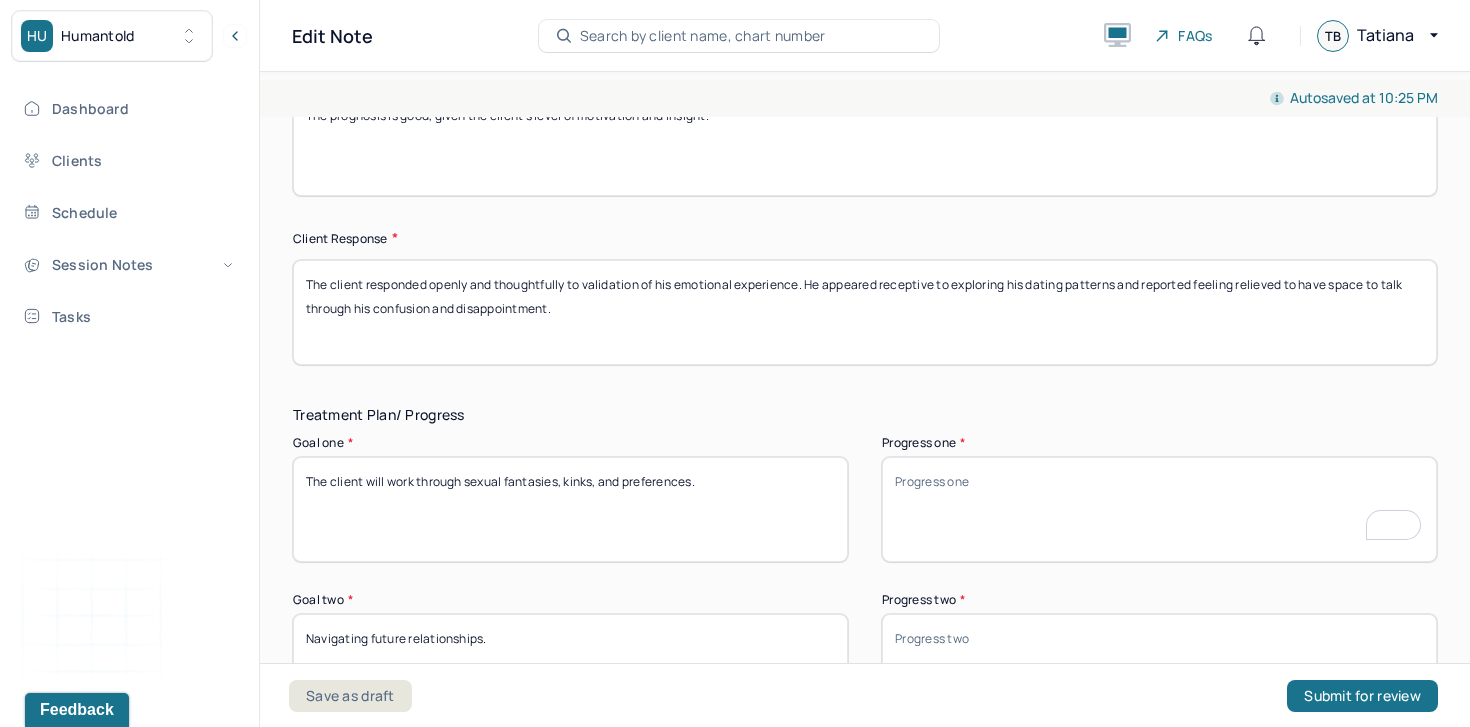 type 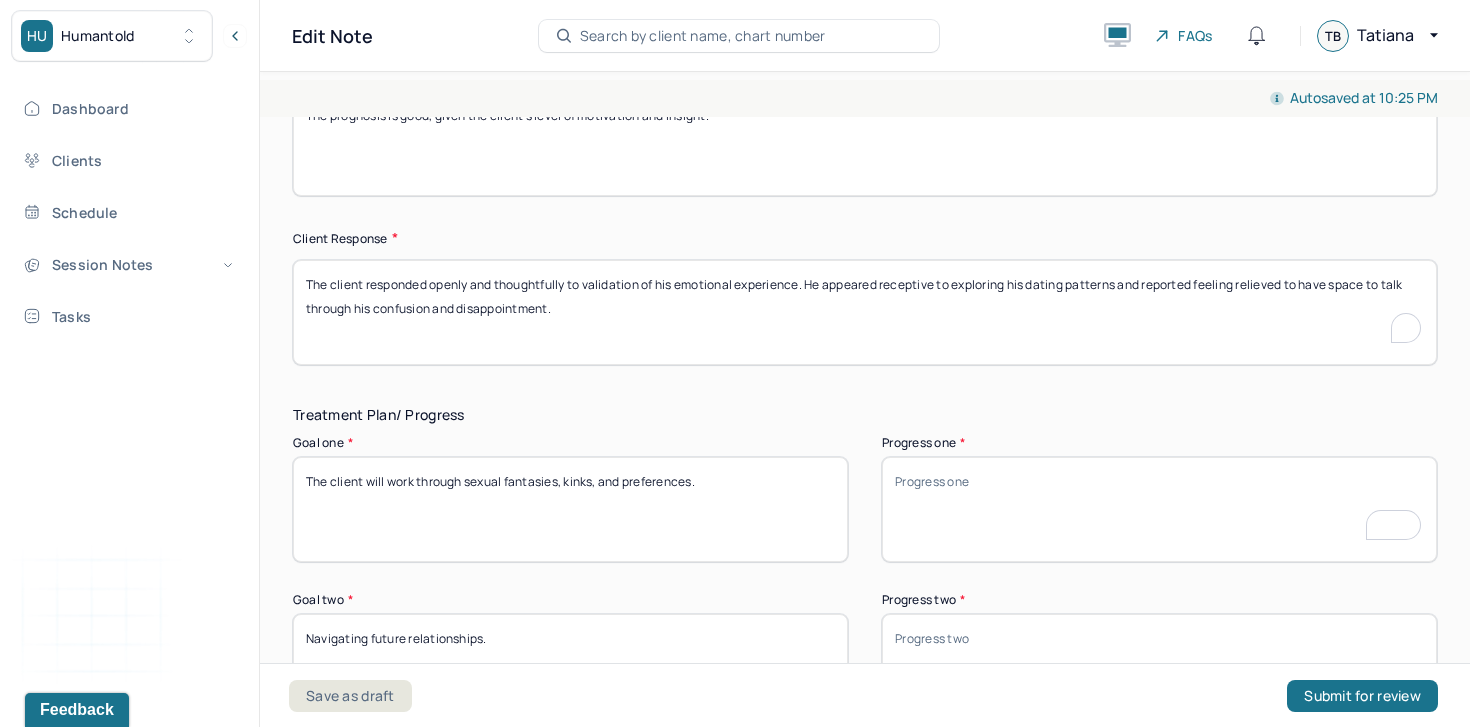 click on "The client responded openly and thoughtfully to validation of his emotional experience. He appeared receptive to exploring his dating patterns and reported feeling relieved to have space to talk through his confusion and disappointment." at bounding box center [865, 312] 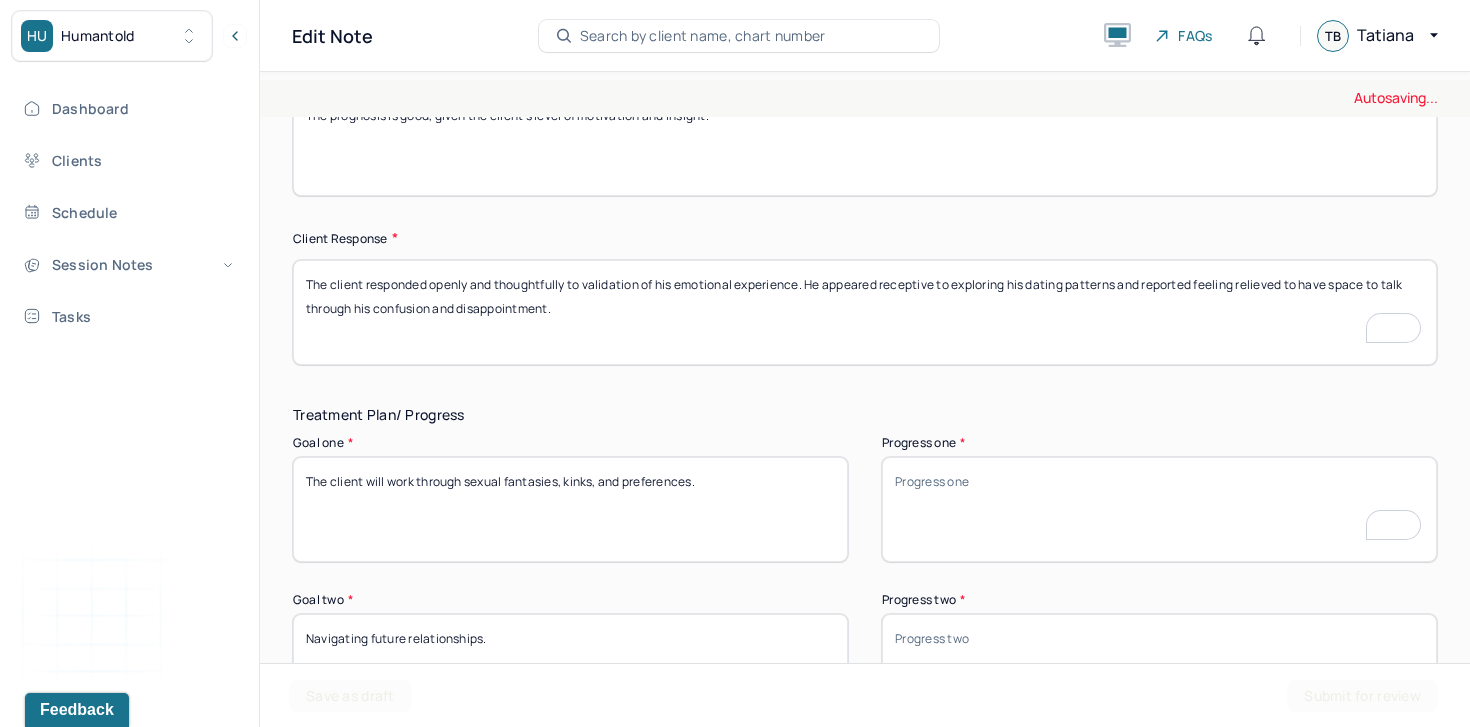 click on "The client responded openly and thoughtfully to validation of his emotional experience. He appeared receptive to exploring his dating patterns and reported feeling relieved to have space to talk through his confusion and disappointment." at bounding box center (865, 312) 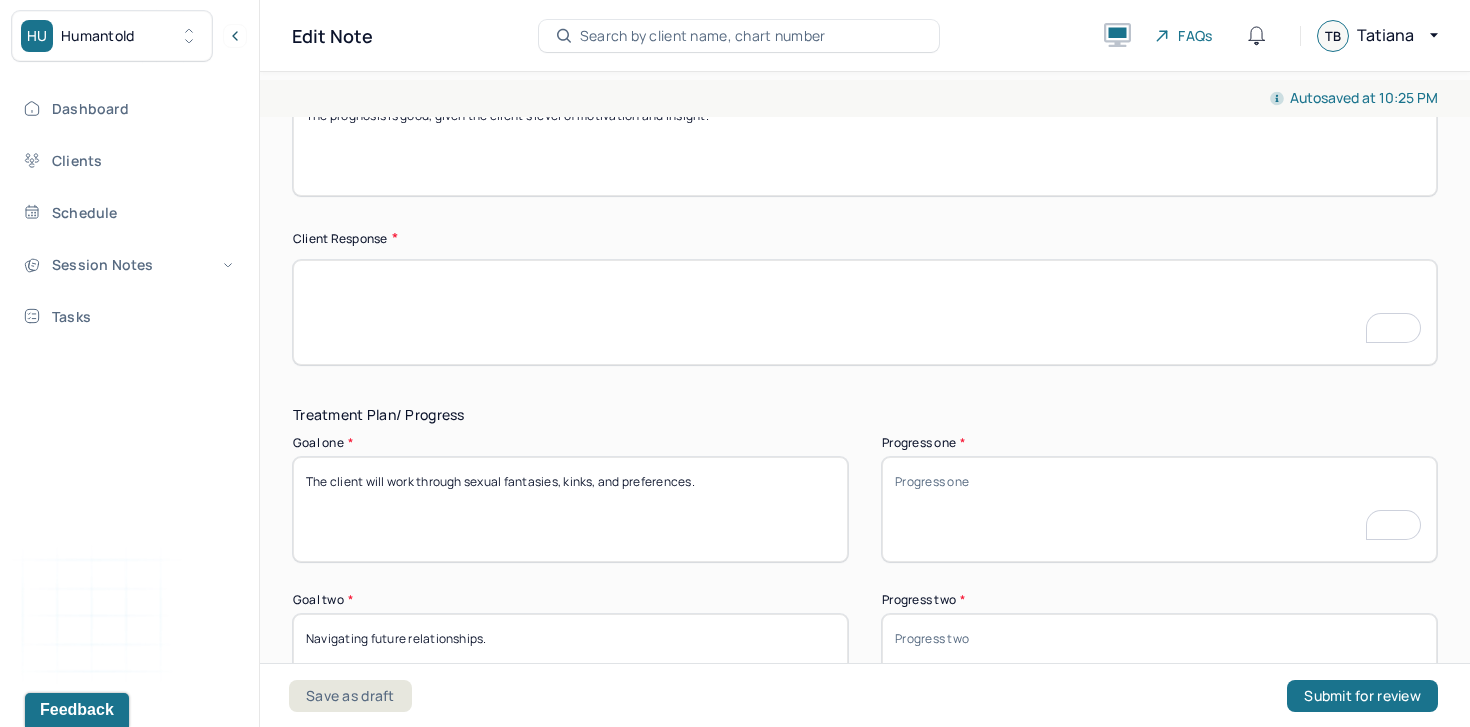 scroll, scrollTop: 2634, scrollLeft: 0, axis: vertical 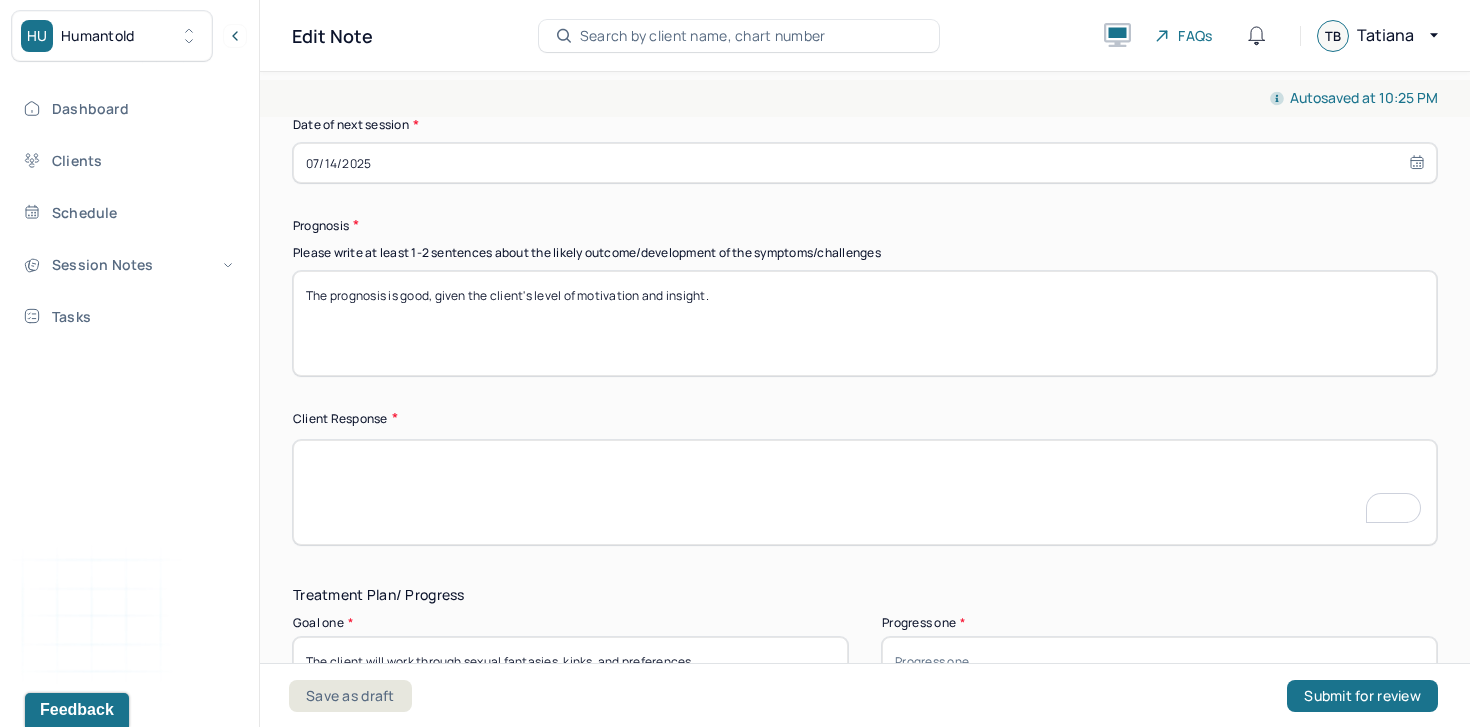 type 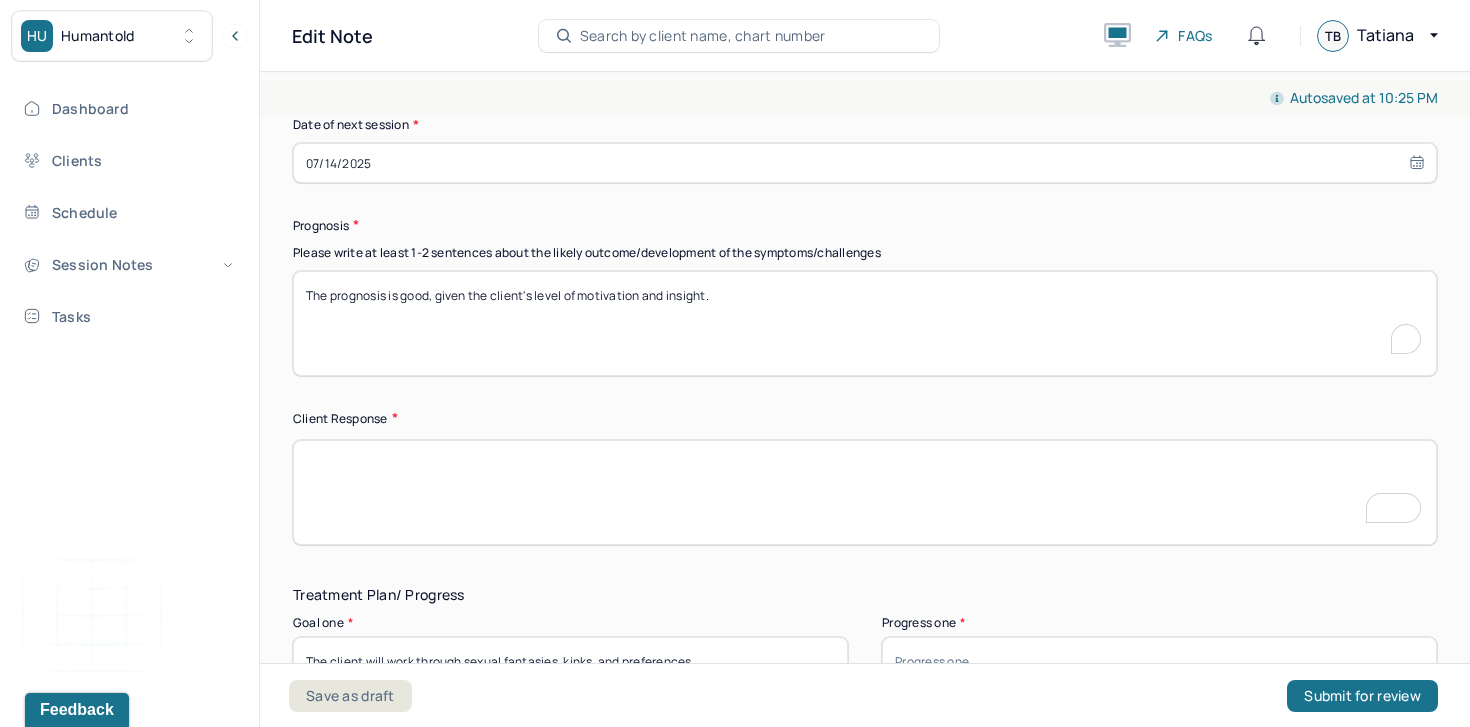 click on "The prognosis is good, given the client's level of motivation and insight." at bounding box center [865, 323] 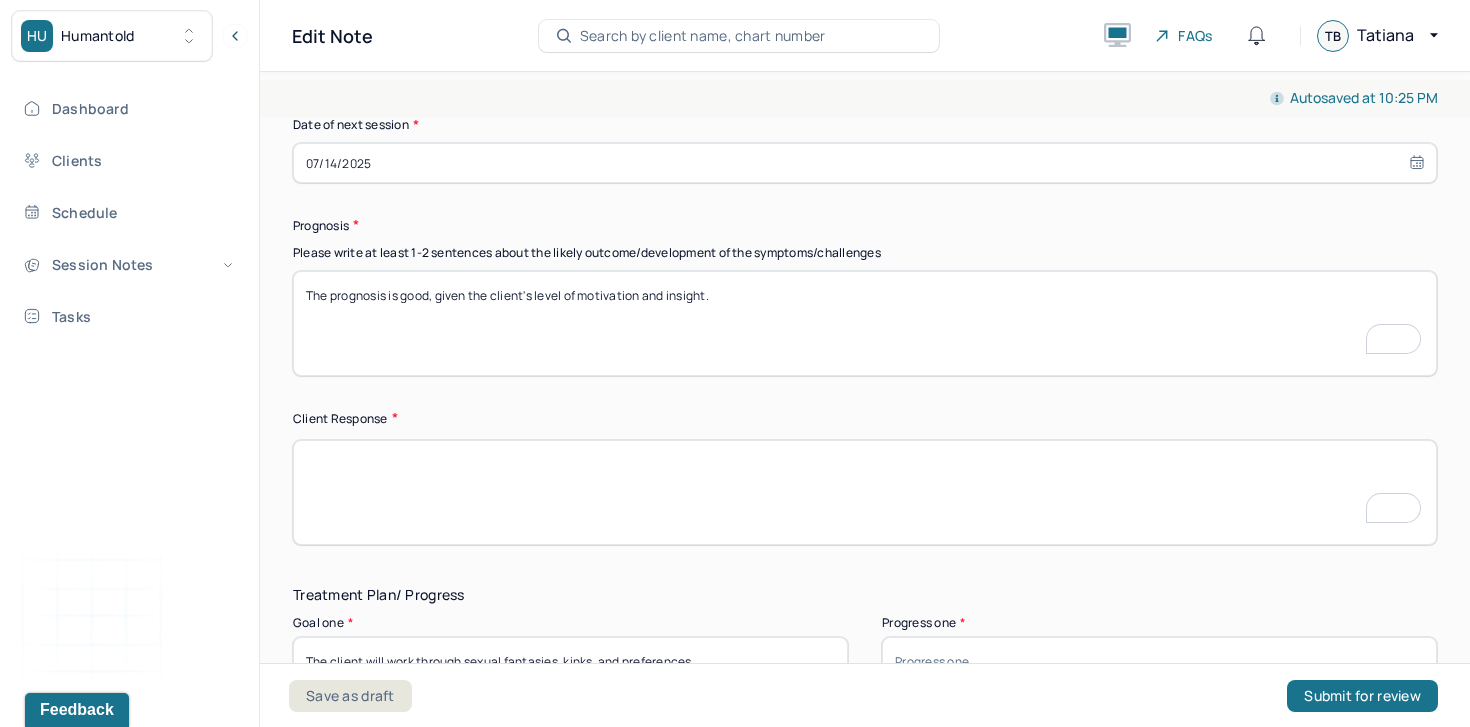 scroll, scrollTop: 2634, scrollLeft: 0, axis: vertical 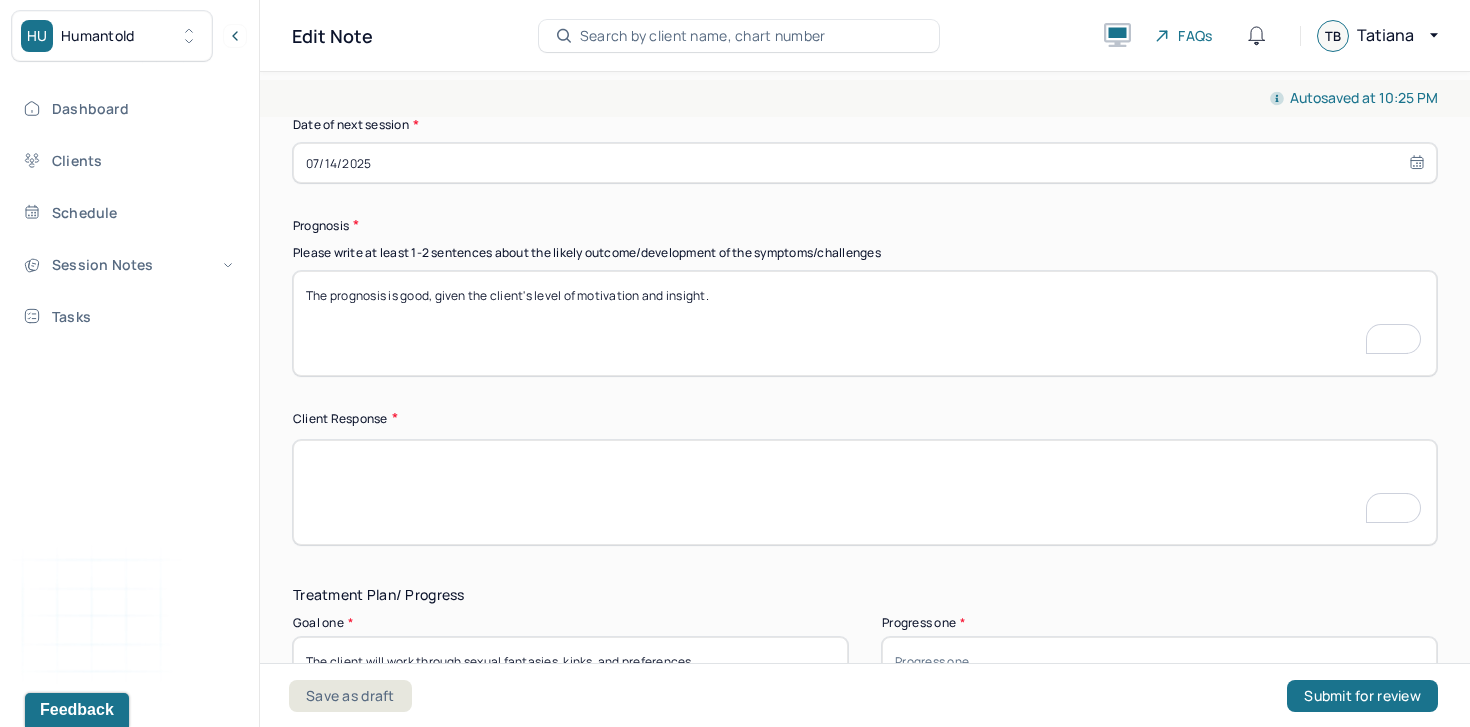 click on "The prognosis is good, given the client's level of motivation and insight." at bounding box center [865, 323] 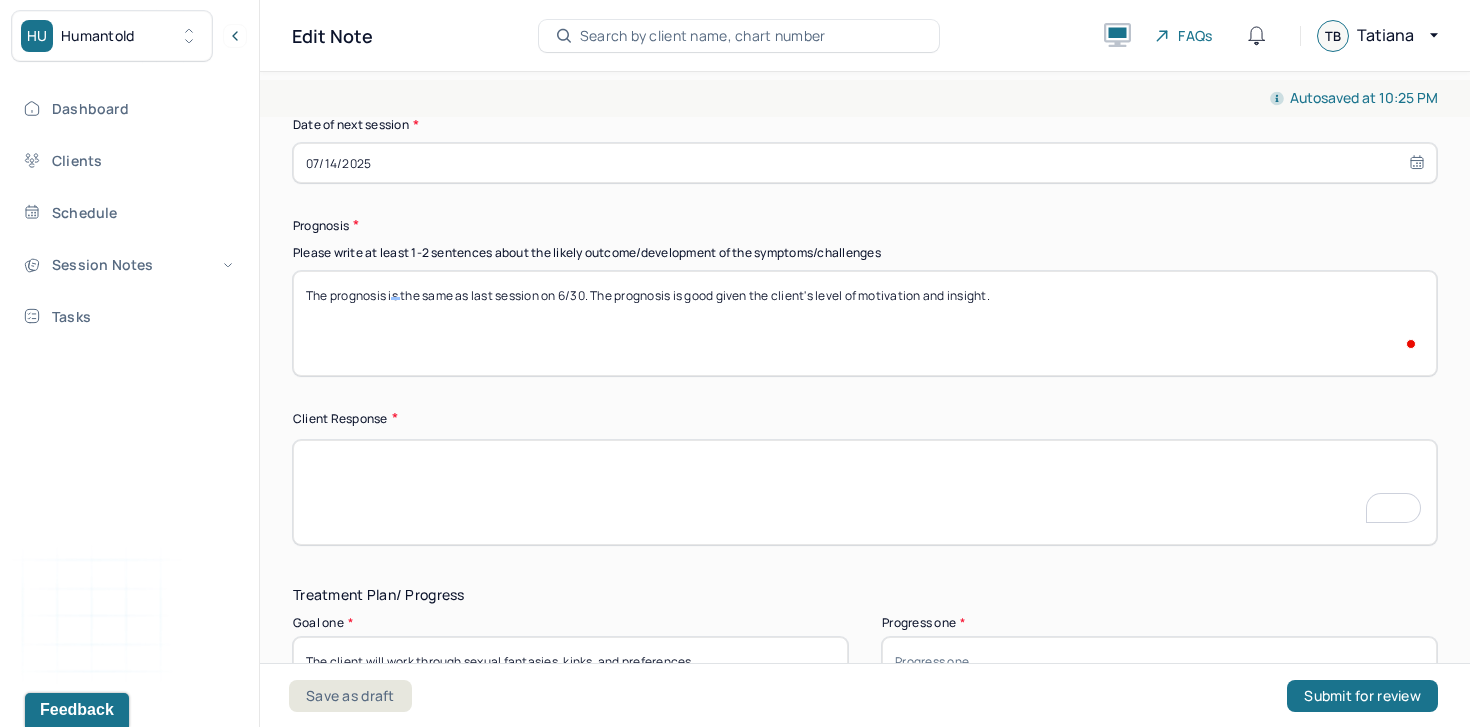 type on "The prognosis is the same as last session on 6/30. The prognosis is good given the client's level of motivation and insight." 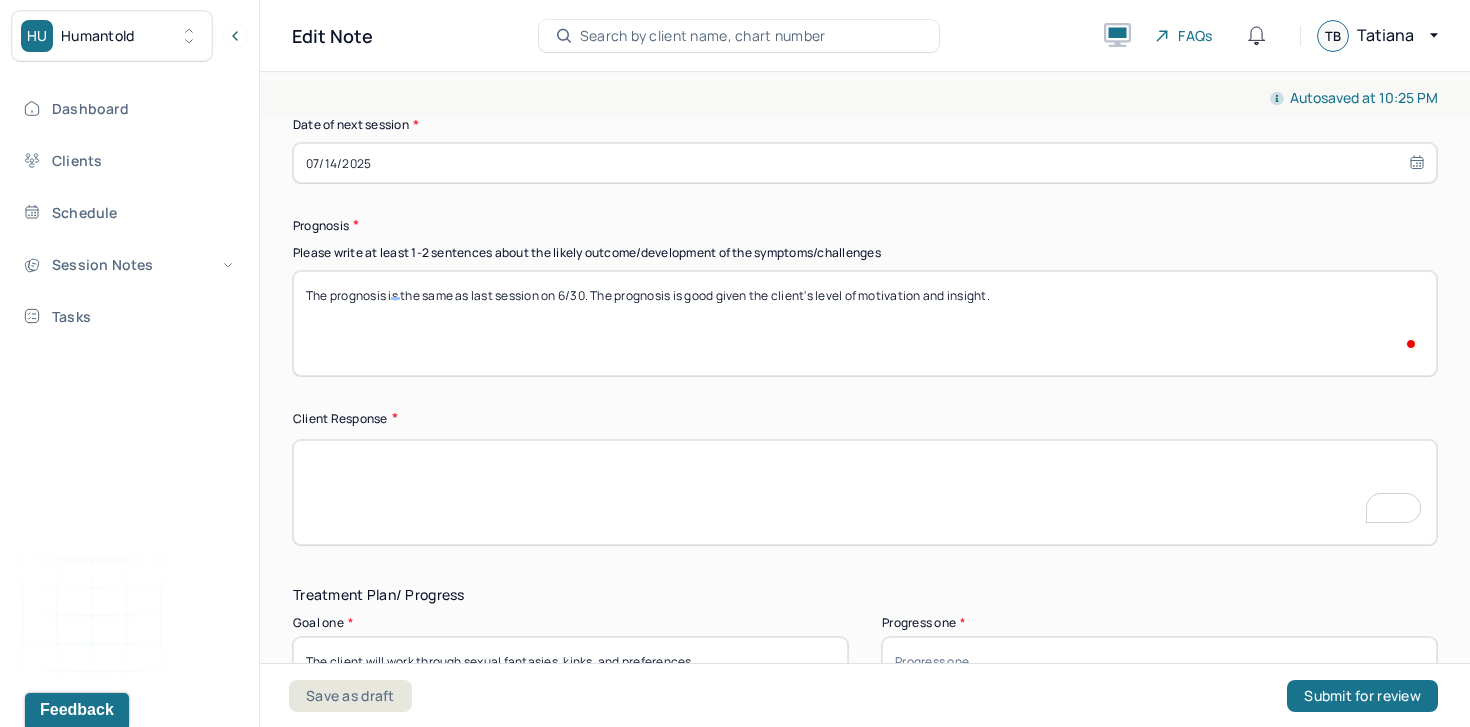 select on "6" 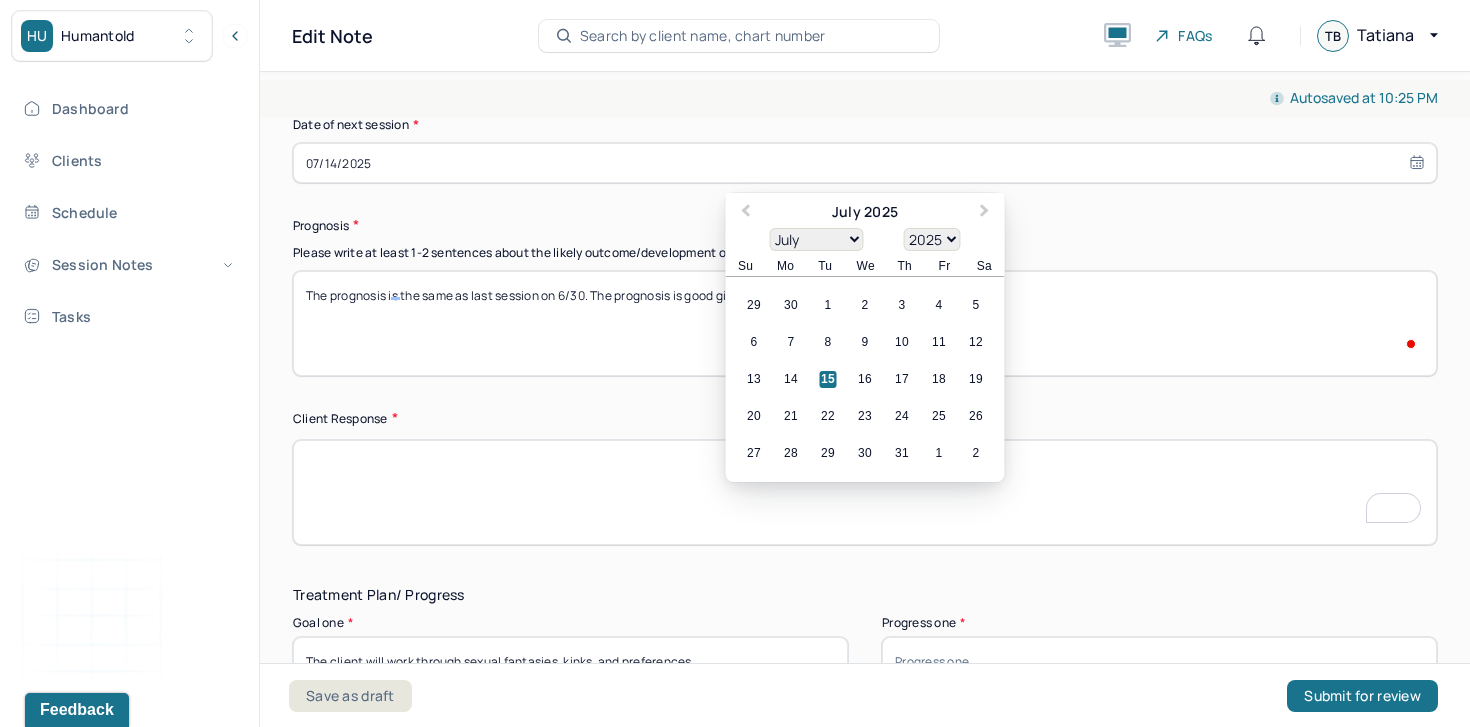 click on "07/14/2025" at bounding box center [865, 163] 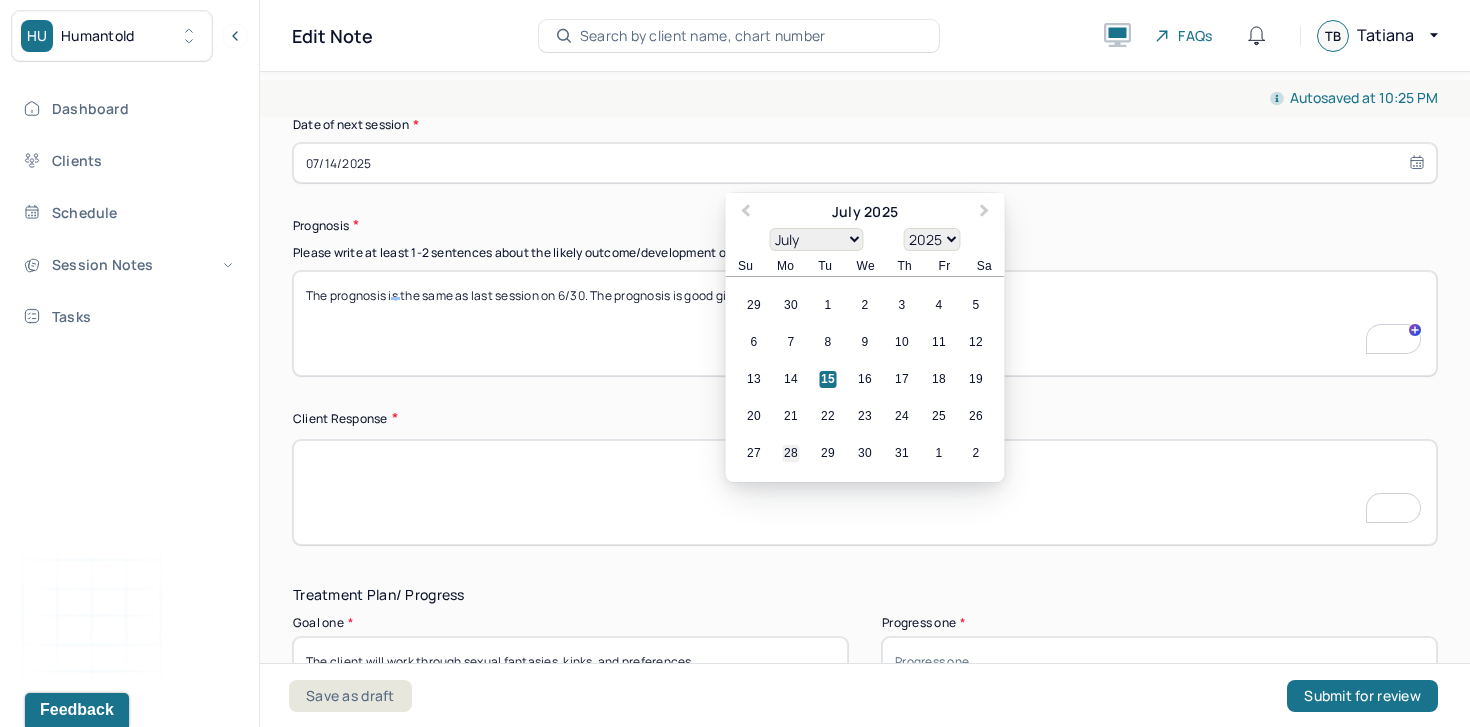 click on "28" at bounding box center (791, 454) 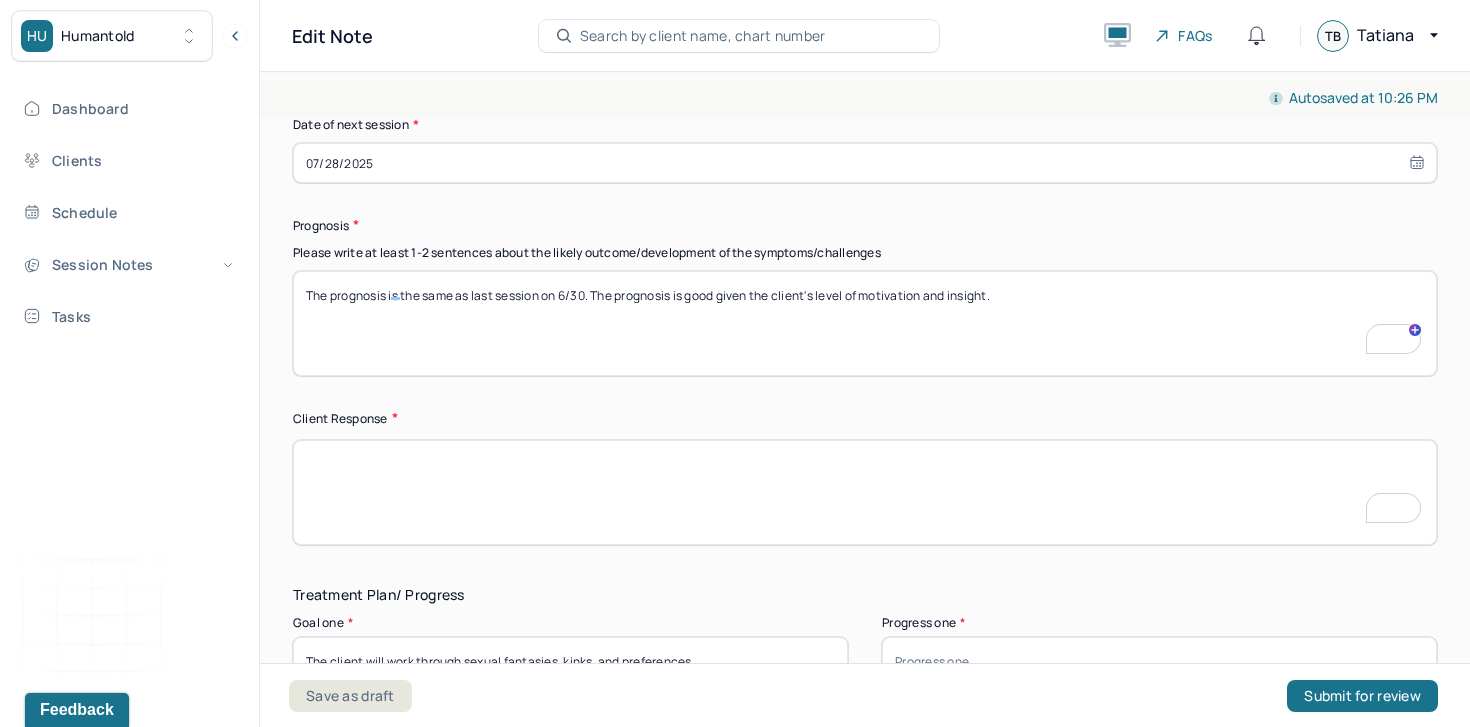 select on "6" 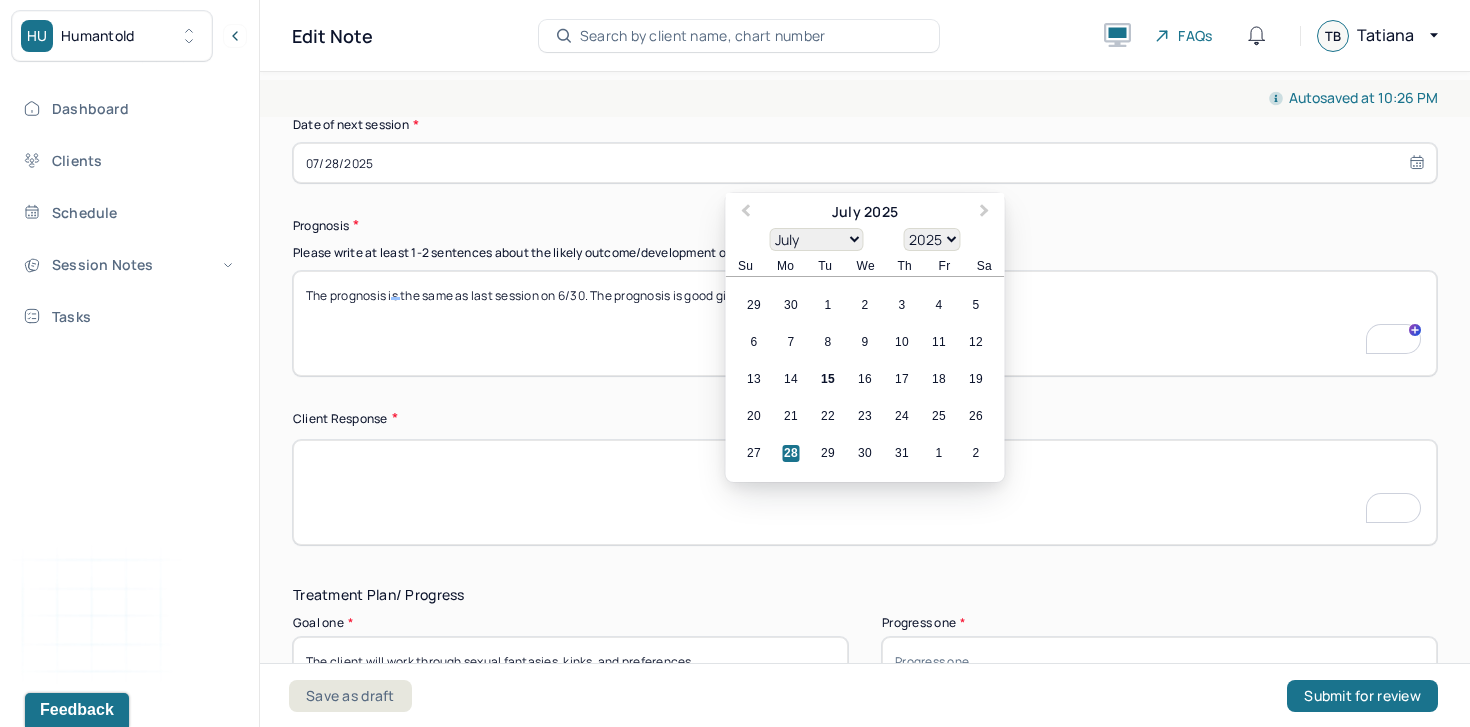 scroll, scrollTop: 2584, scrollLeft: 0, axis: vertical 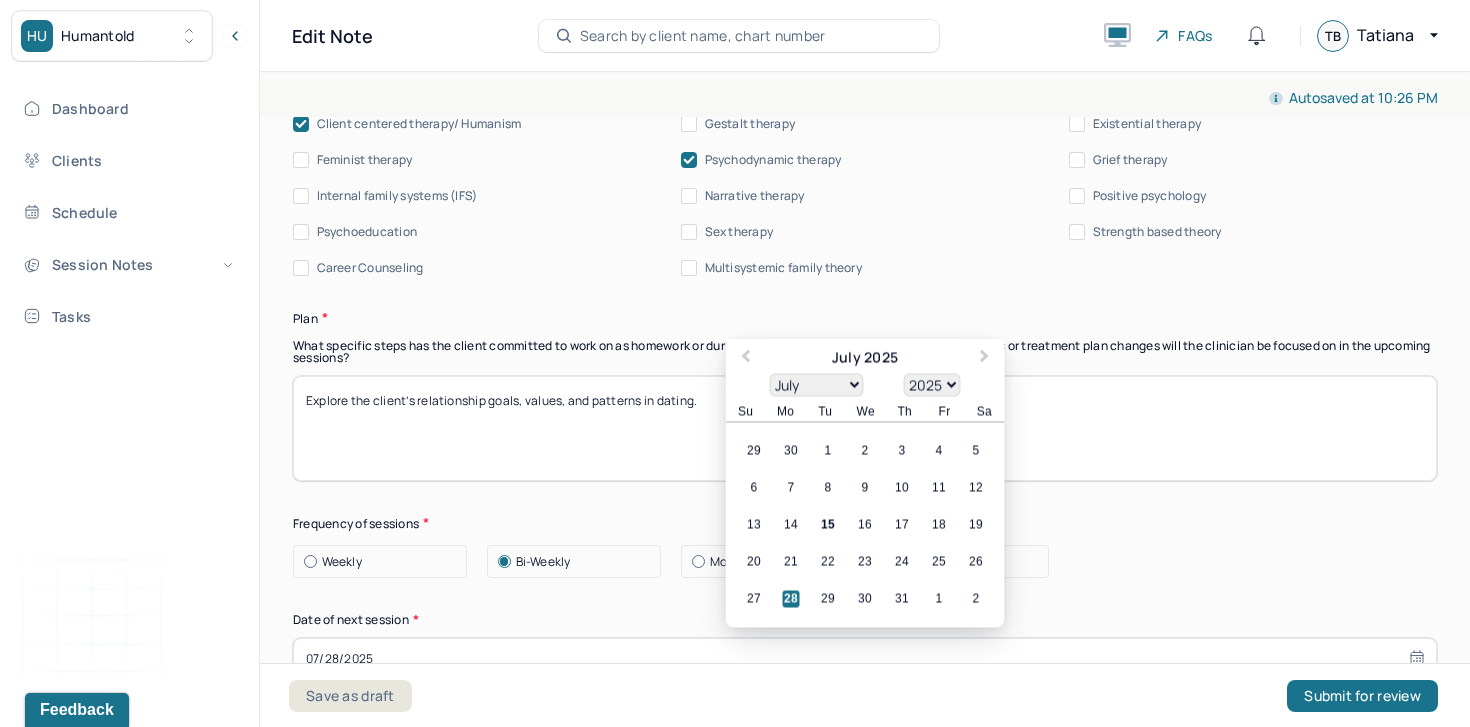 click on "Explore the client’s relationship goals, values, and patterns in dating." at bounding box center (865, 428) 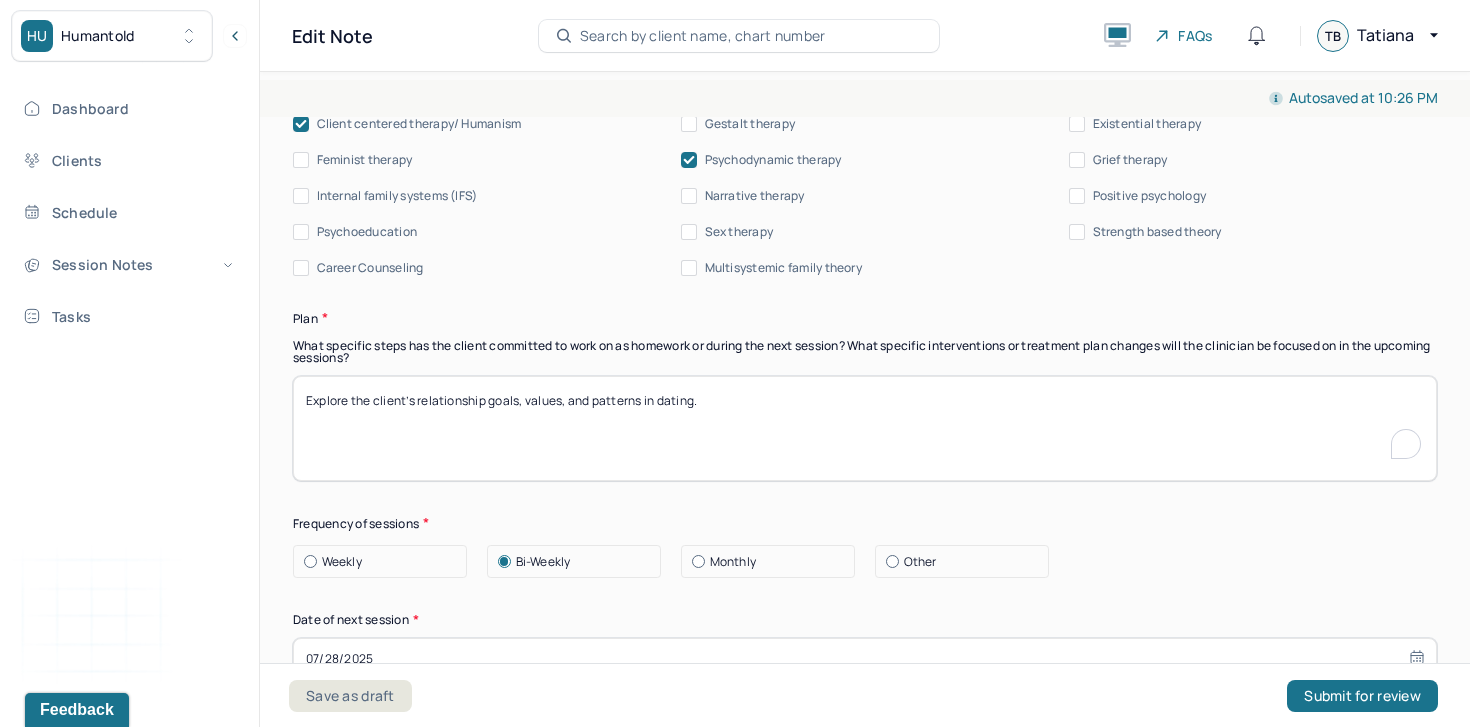 click on "Explore the client’s relationship goals, values, and patterns in dating." at bounding box center [865, 428] 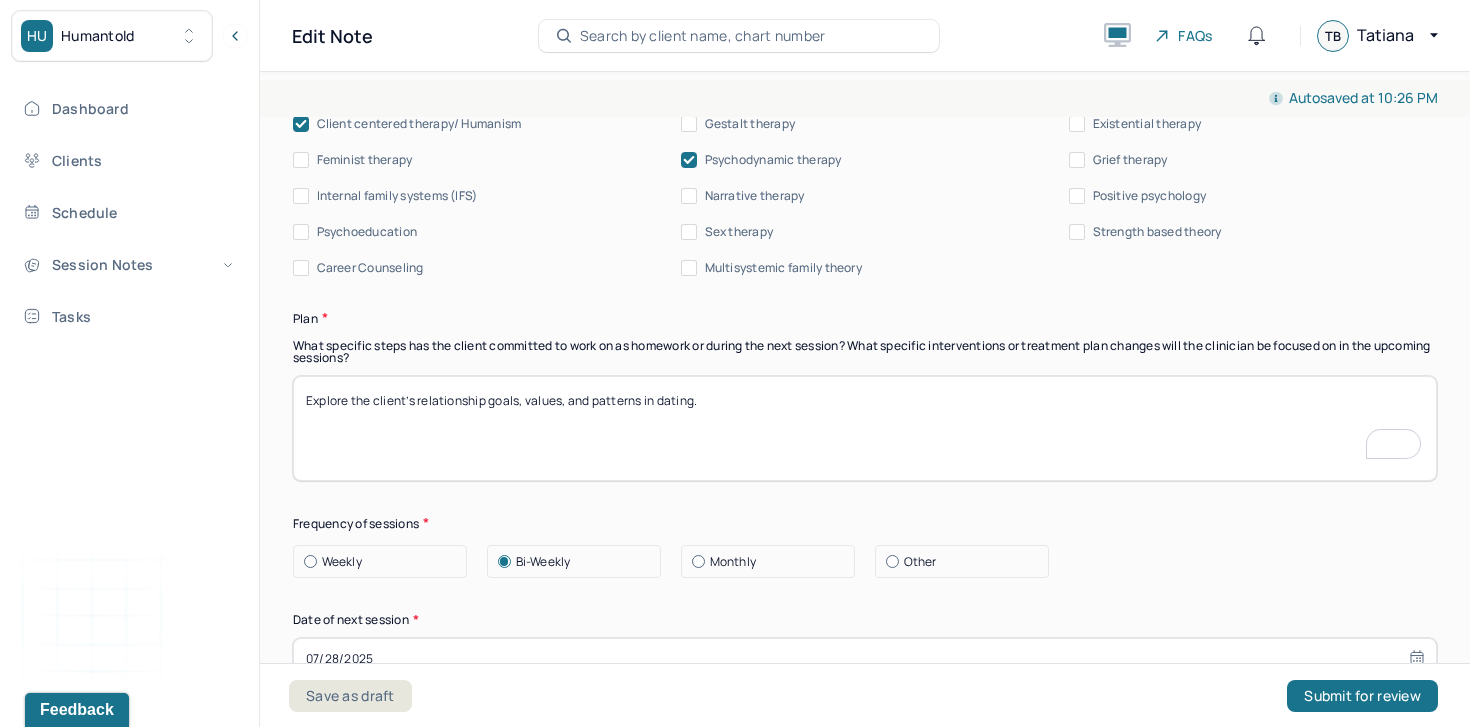 click on "Explore the client’s relationship goals, values, and patterns in dating." at bounding box center (865, 428) 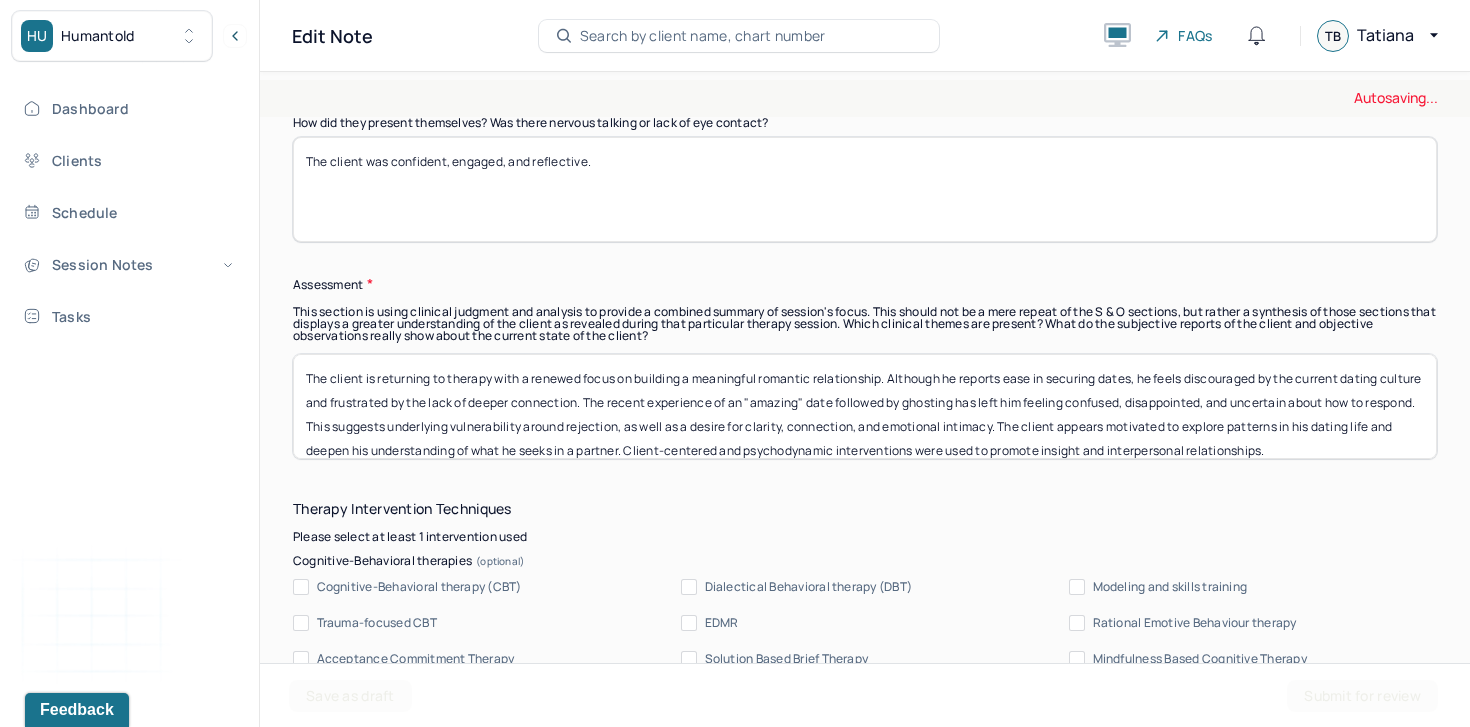 type on "The client will continue to work on managing dating anxiety and stress." 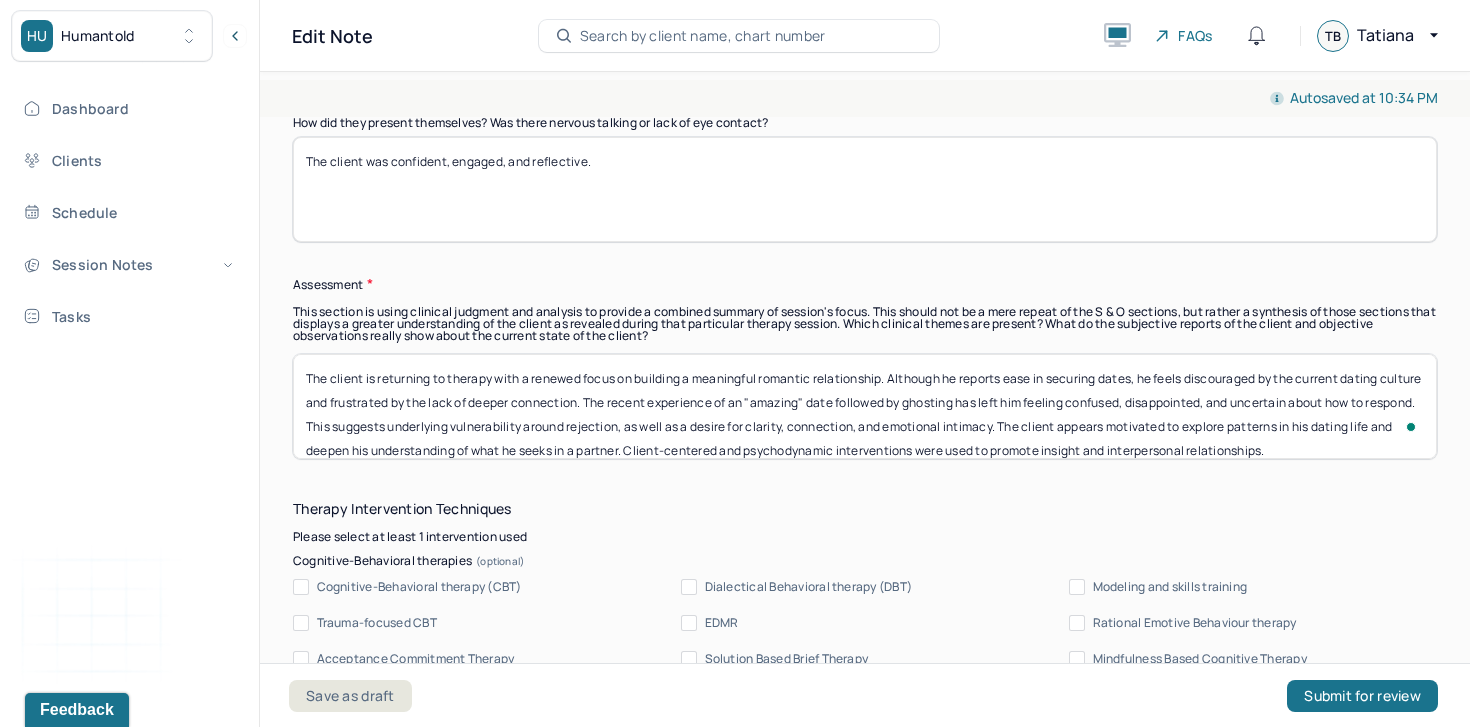 click on "The client is returning to therapy with a renewed focus on building a meaningful romantic relationship. Although he reports ease in securing dates, he feels discouraged by the current dating culture and frustrated by the lack of deeper connection. The recent experience of an "amazing" date followed by ghosting has left him feeling confused, disappointed, and uncertain about how to respond. This suggests underlying vulnerability around rejection, as well as a desire for clarity, connection, and emotional intimacy. The client appears motivated to explore patterns in his dating life and deepen his understanding of what he seeks in a partner. Client-centered and psychodynamic interventions were used to promote insight and interpersonal relationships." at bounding box center [865, 406] 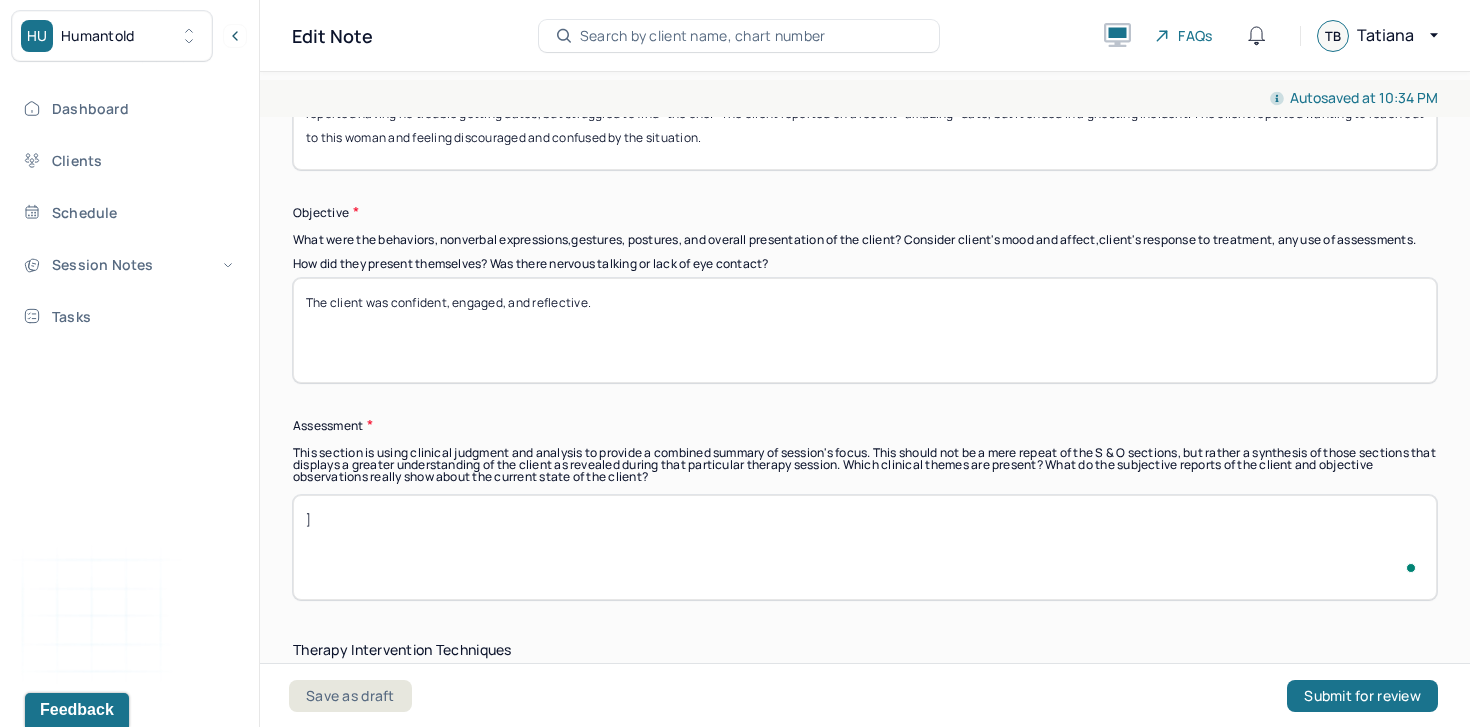 type on "]" 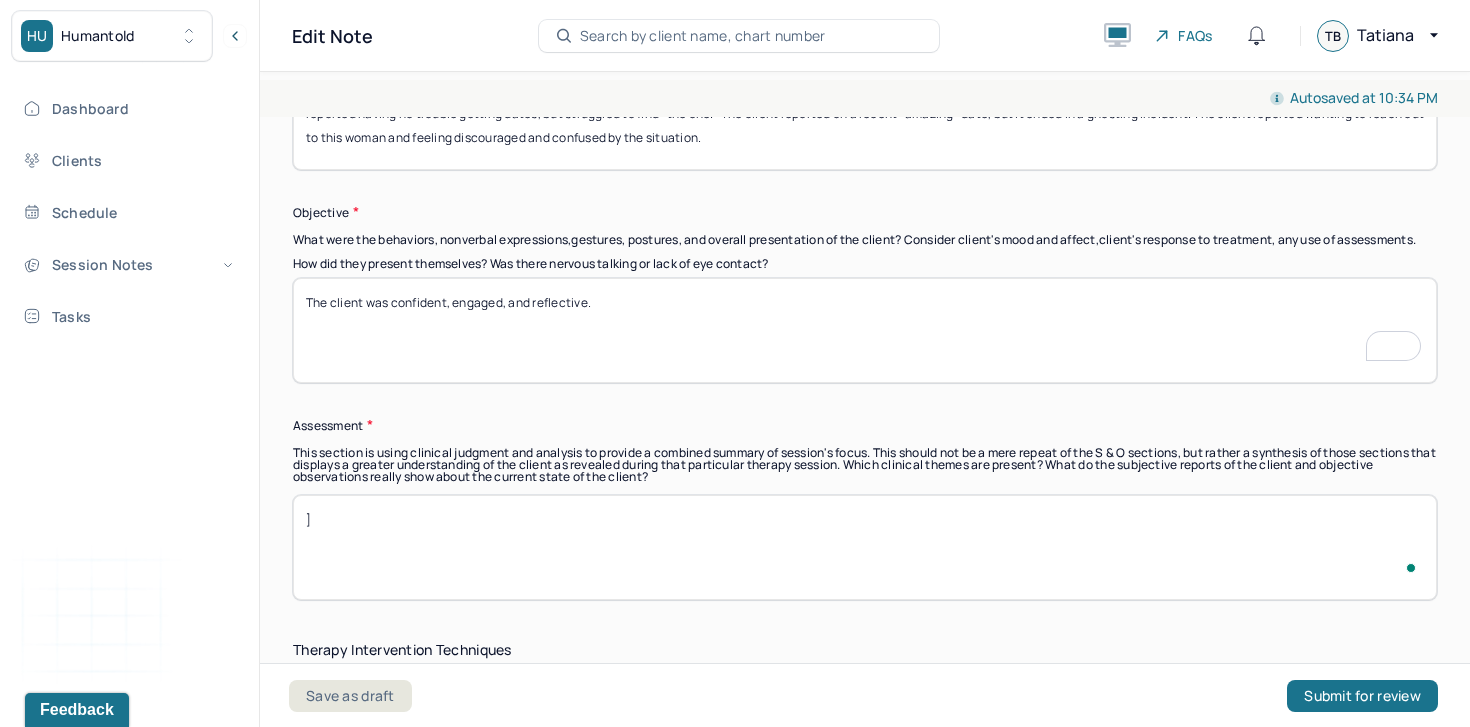 click on "The client was confident, engaged, and reflective." at bounding box center (865, 330) 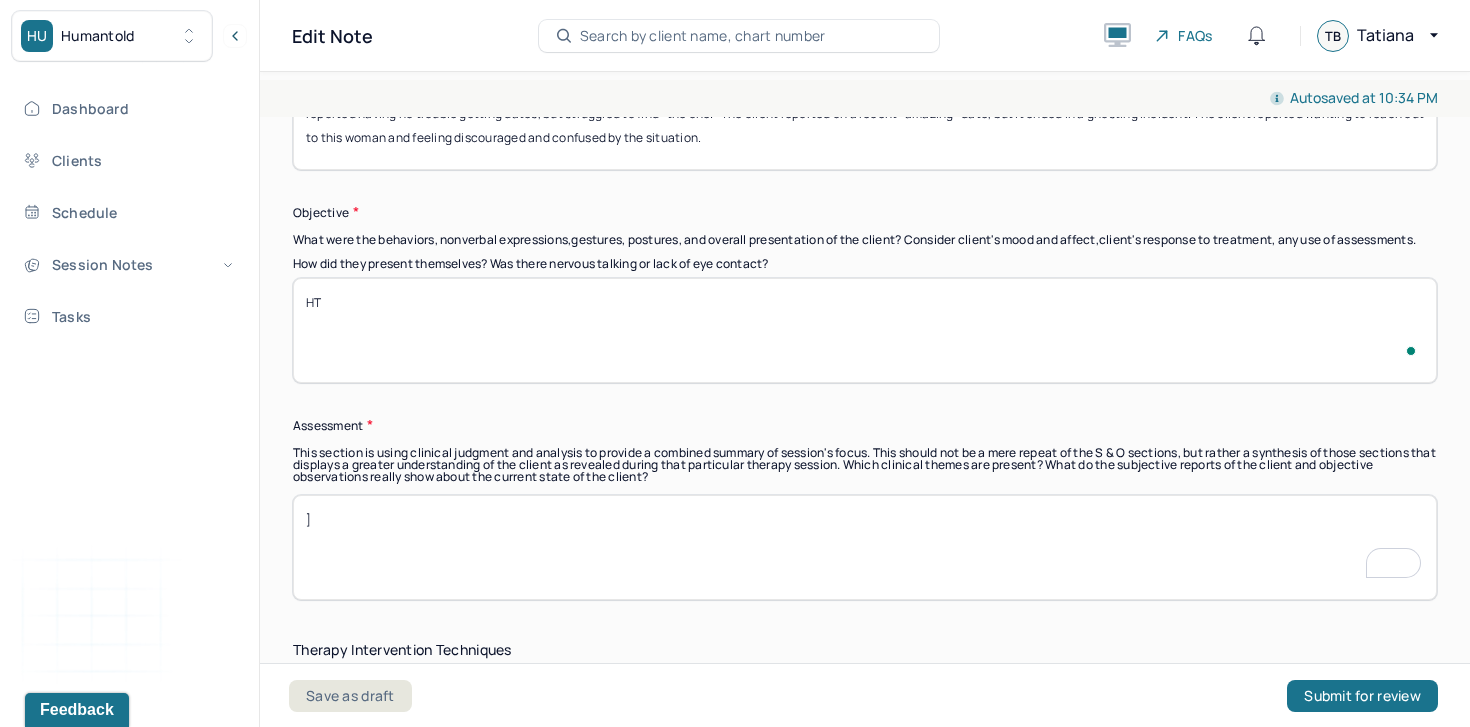 type on "H" 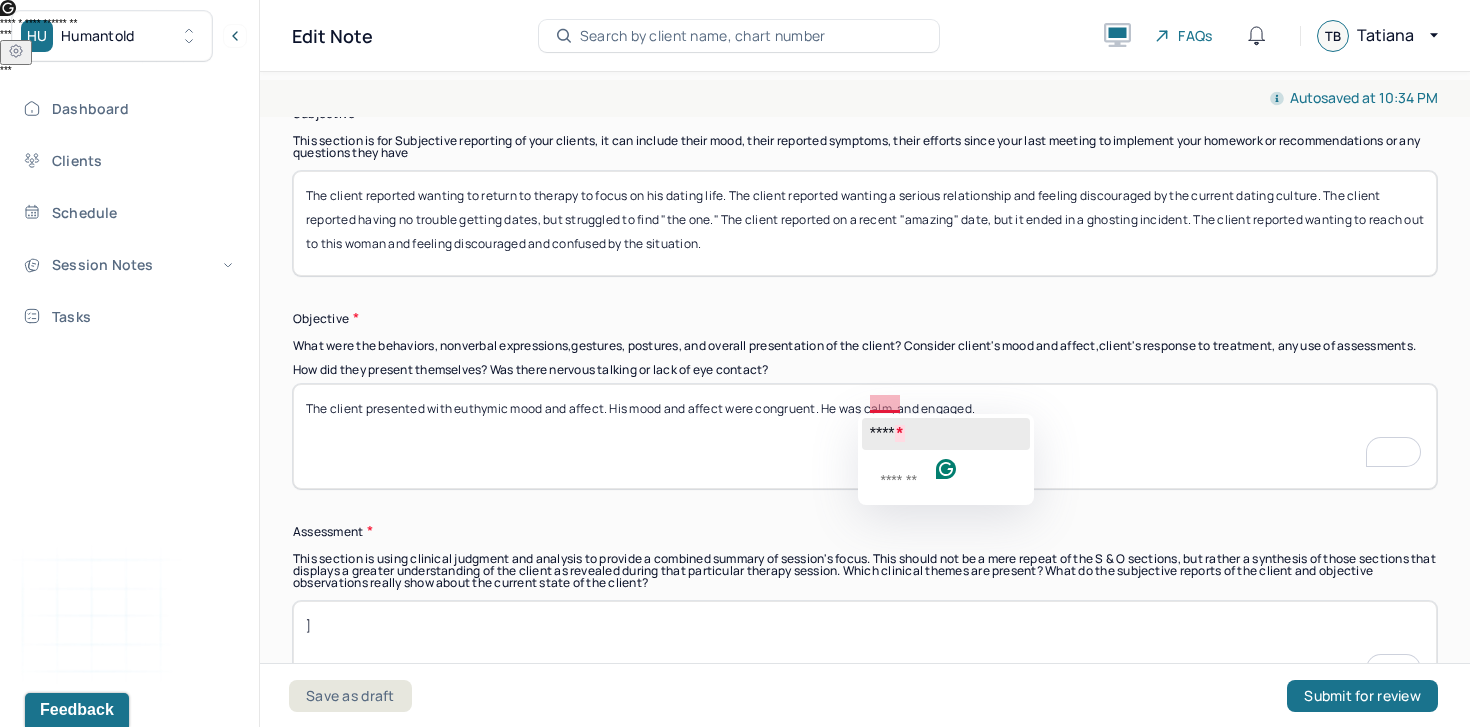click on "****" 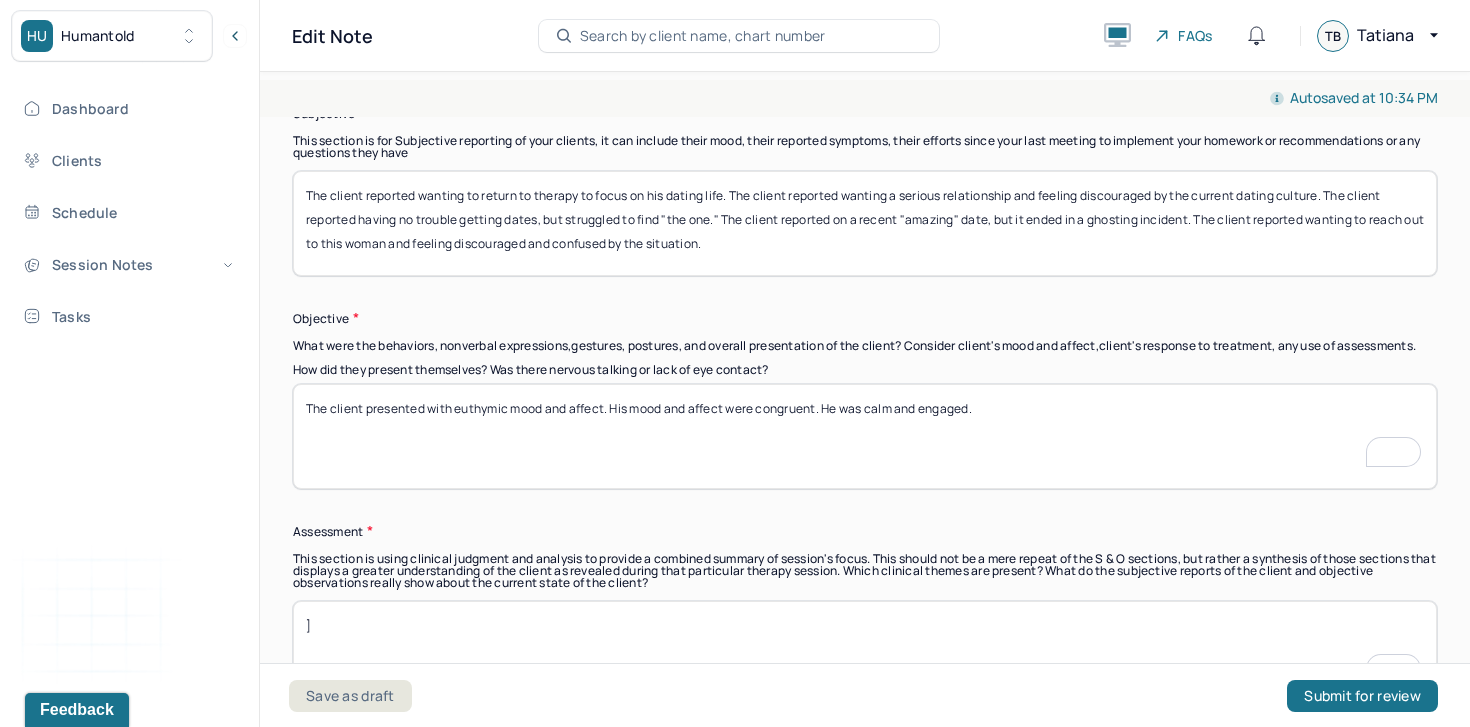 type on "The client presented with euthymic mood and affect. His mood and affect were congruent. He was calm and engaged." 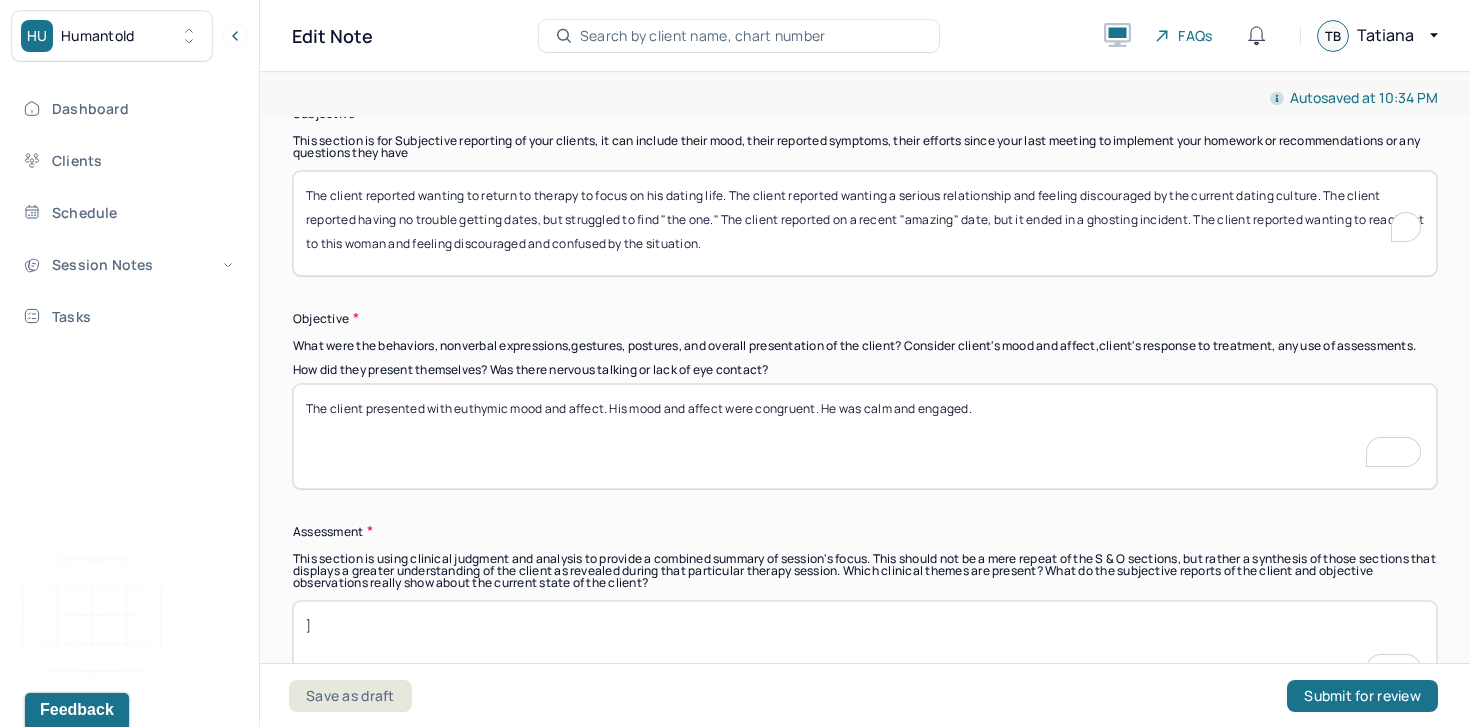 click on "The client reported wanting to return to therapy to focus on his dating life. The client reported wanting a serious relationship and feeling discouraged by the current dating culture. The client reported having no trouble getting dates, but struggled to find "the one." The client reported on a recent "amazing" date, but it ended in a ghosting incident. The client reported wanting to reach out to this woman and feeling discouraged and confused by the situation." at bounding box center (865, 223) 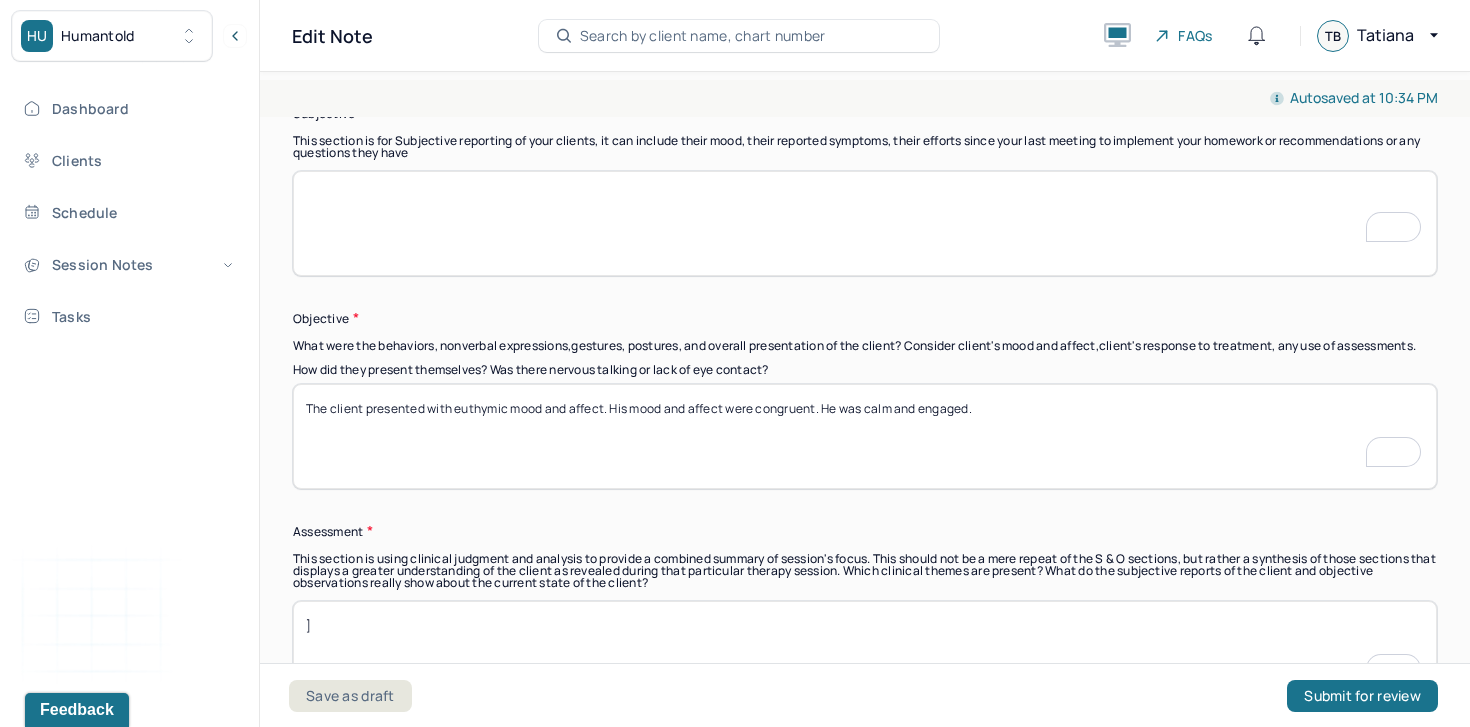 type 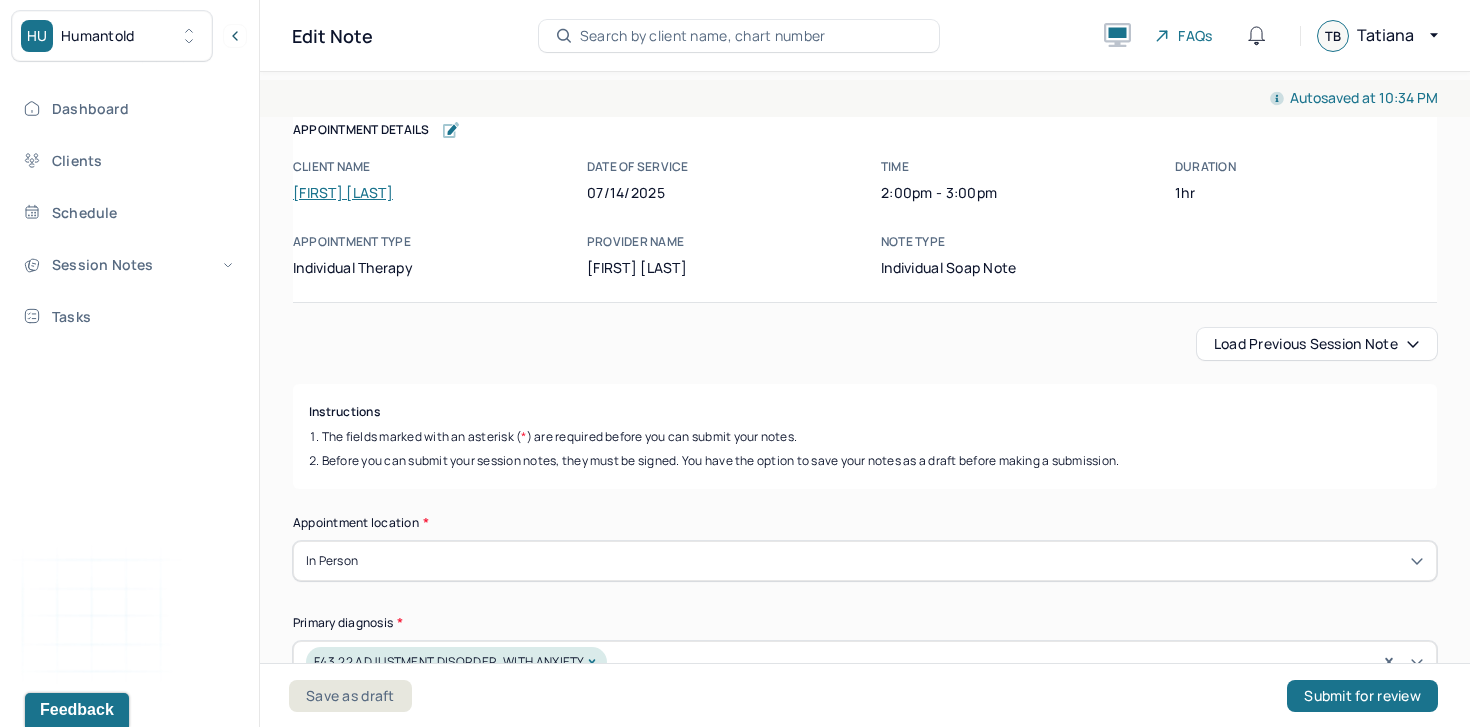 scroll, scrollTop: 0, scrollLeft: 0, axis: both 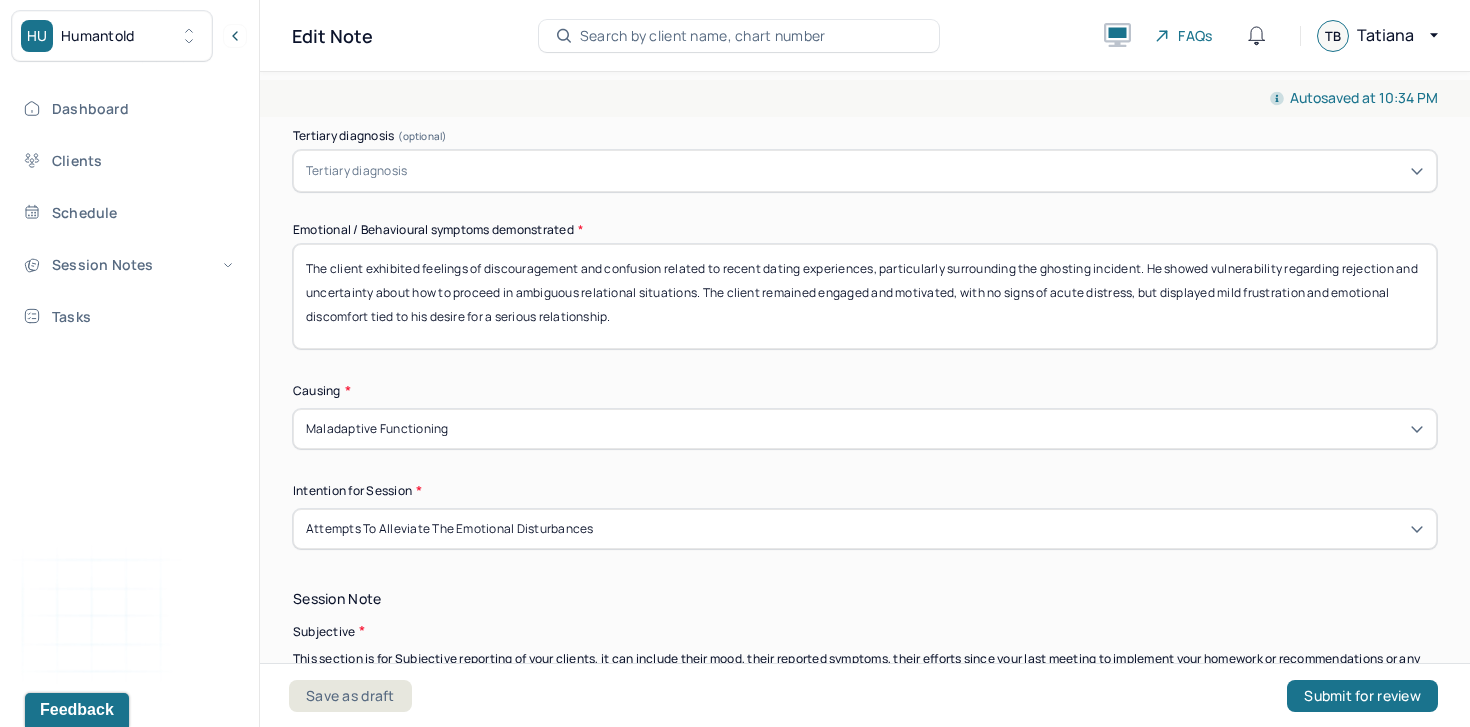 click on "The client exhibited feelings of discouragement and confusion related to recent dating experiences, particularly surrounding the ghosting incident. He showed vulnerability regarding rejection and uncertainty about how to proceed in ambiguous relational situations. The client remained engaged and motivated, with no signs of acute distress, but displayed mild frustration and emotional discomfort tied to his desire for a serious relationship." at bounding box center (865, 296) 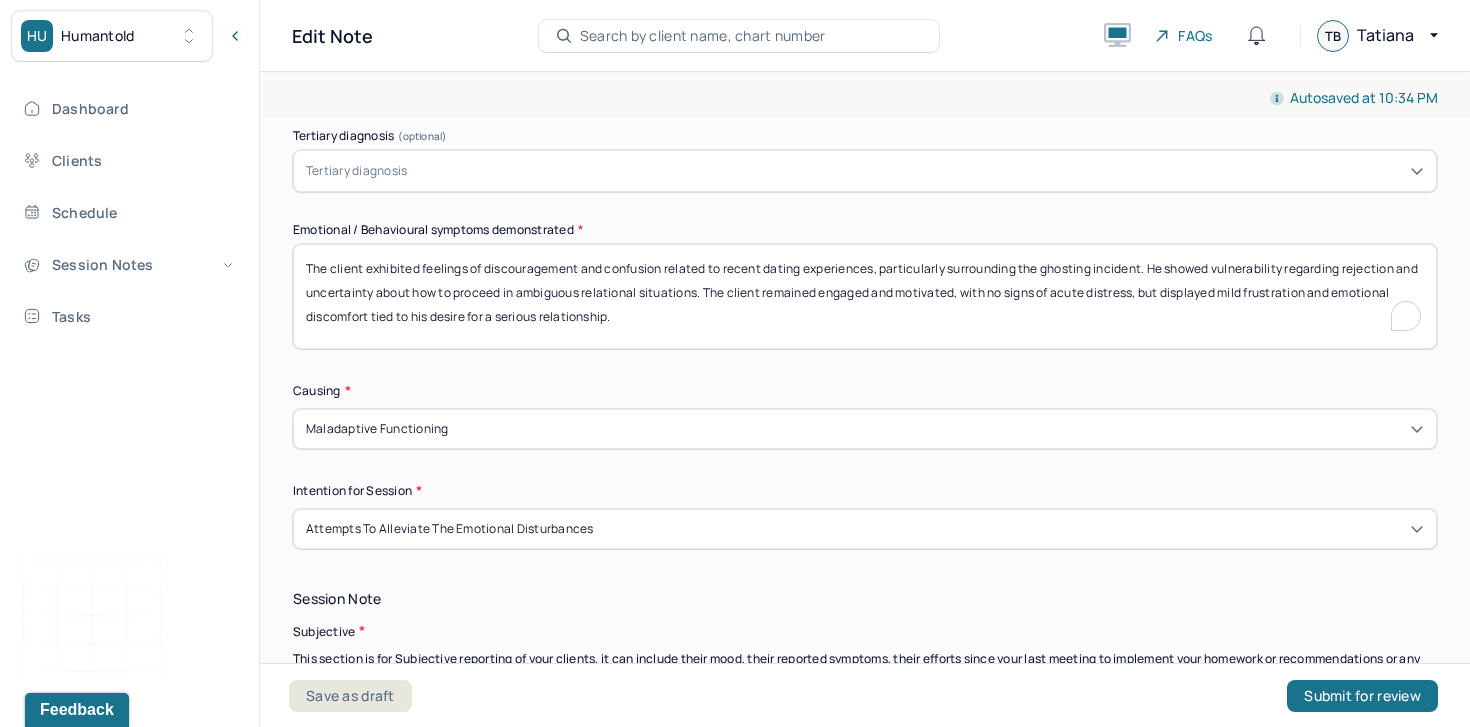 click on "The client exhibited feelings of discouragement and confusion related to recent dating experiences, particularly surrounding the ghosting incident. He showed vulnerability regarding rejection and uncertainty about how to proceed in ambiguous relational situations. The client remained engaged and motivated, with no signs of acute distress, but displayed mild frustration and emotional discomfort tied to his desire for a serious relationship." at bounding box center [865, 296] 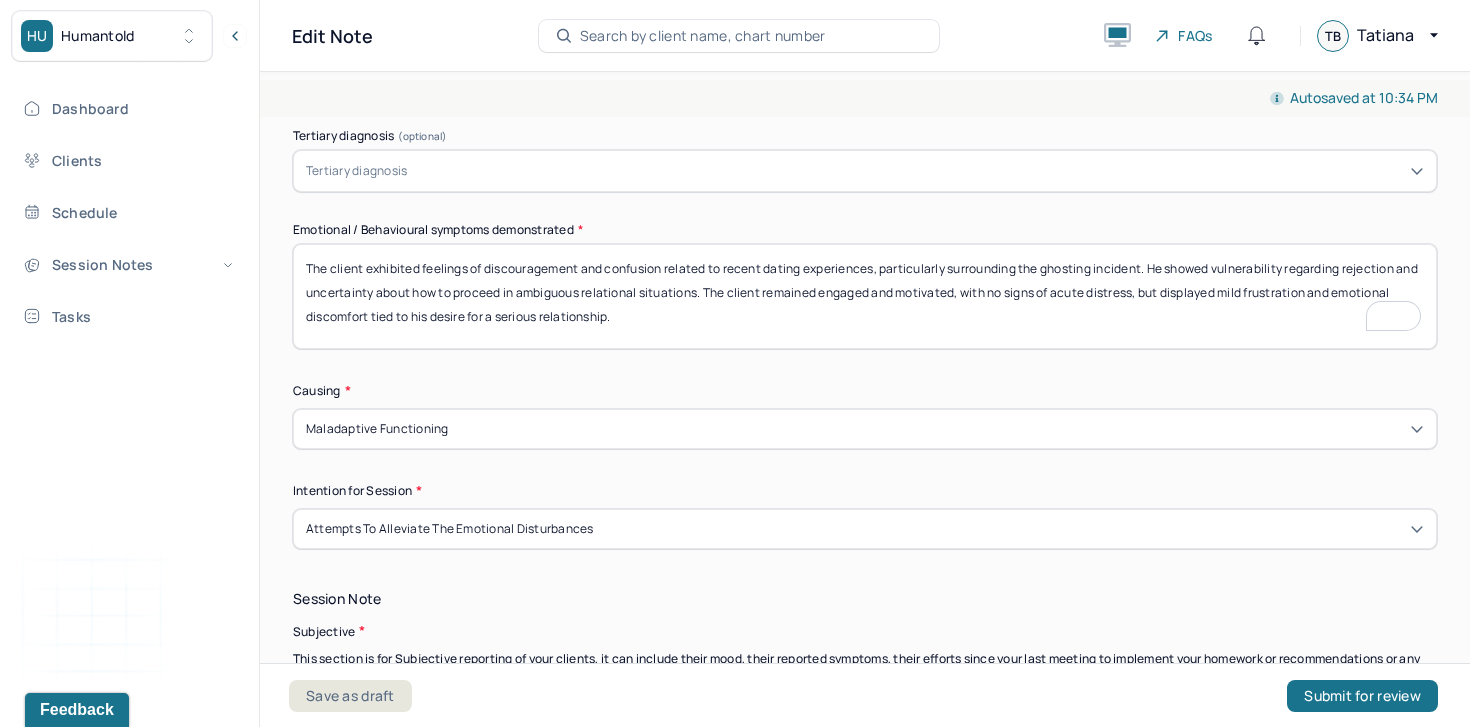 click on "The client exhibited feelings of discouragement and confusion related to recent dating experiences, particularly surrounding the ghosting incident. He showed vulnerability regarding rejection and uncertainty about how to proceed in ambiguous relational situations. The client remained engaged and motivated, with no signs of acute distress, but displayed mild frustration and emotional discomfort tied to his desire for a serious relationship." at bounding box center [865, 296] 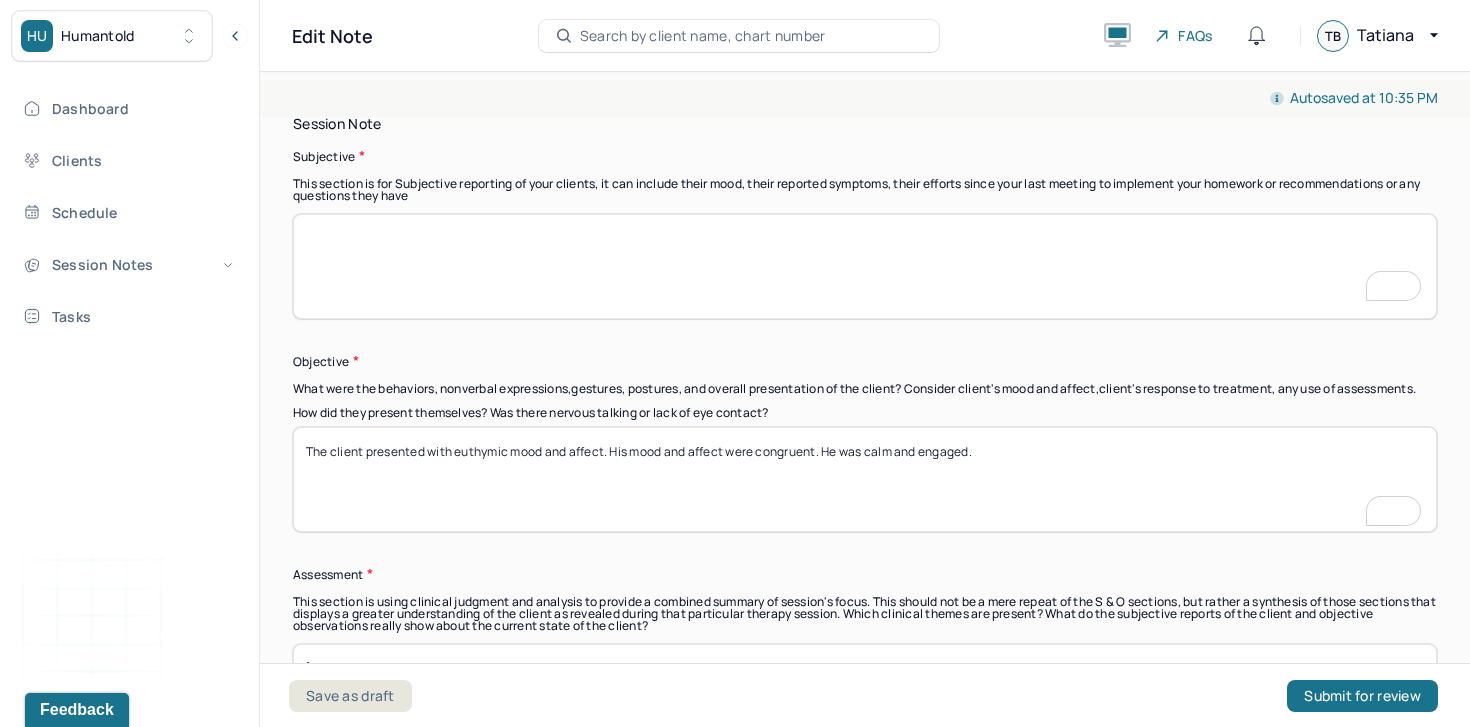 type 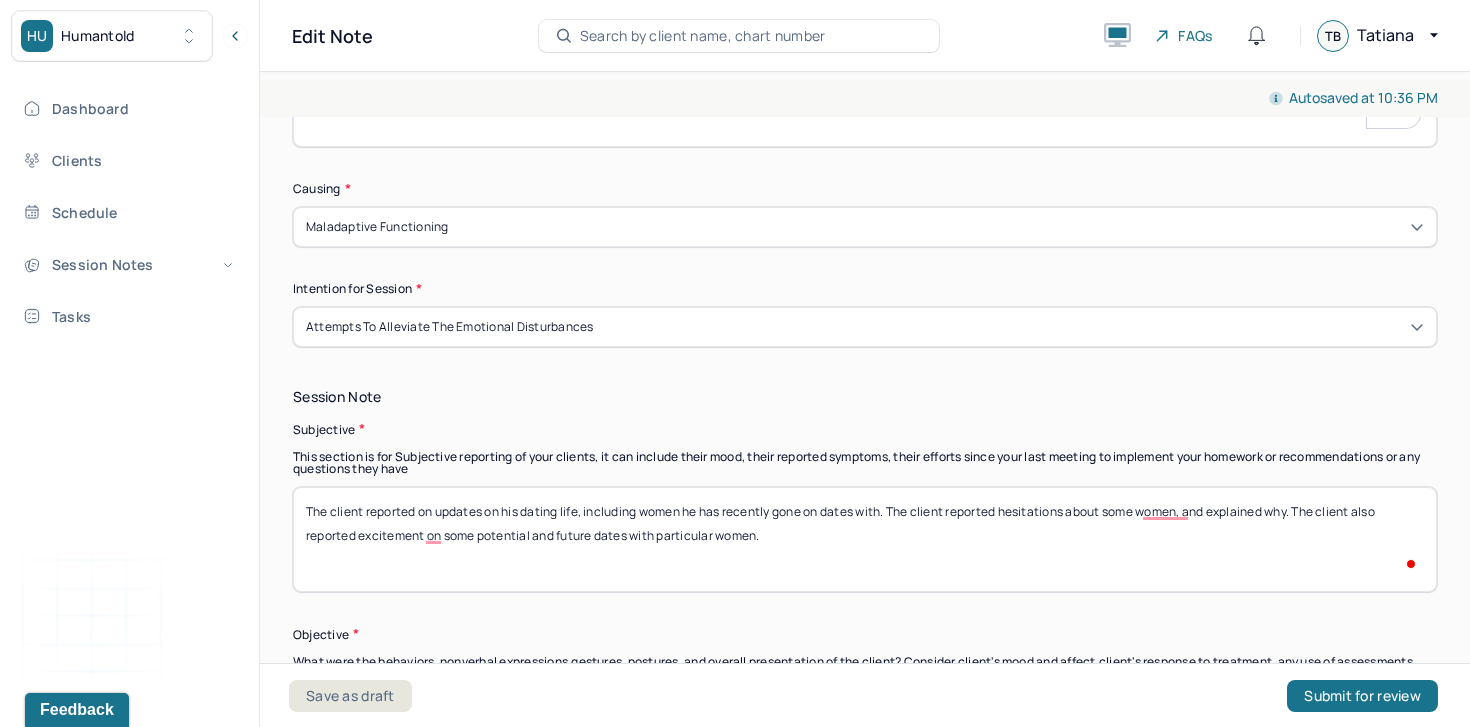 click on "The client reported on updates on his dating life, including women he has recently gone on dates with. The client reported hesitations about some women, and explained why. The client also reported excitement" at bounding box center (865, 539) 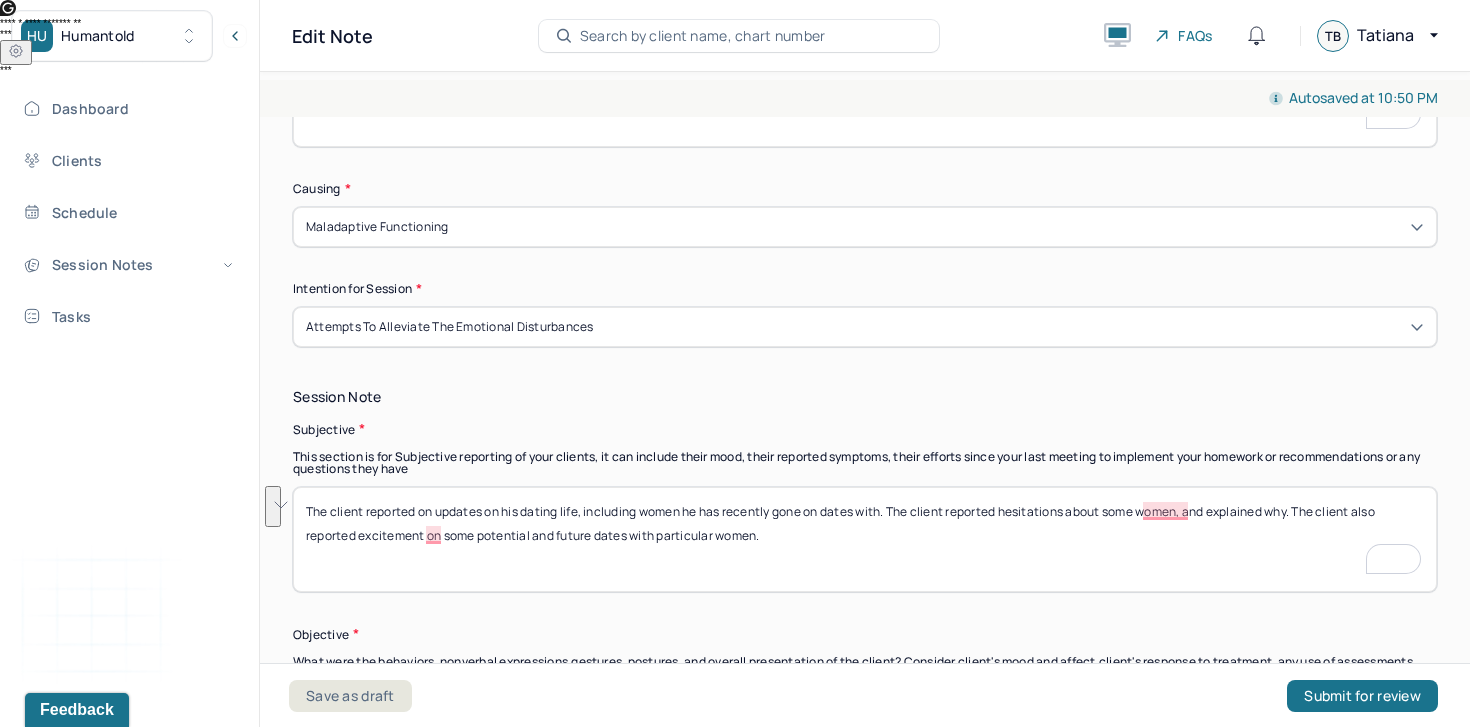 click on "The client reported on updates on his dating life, including women he has recently gone on dates with. The client reported hesitations about some women, and explained why. The client also reported excitement on some potential and future dates with particular women." at bounding box center [865, 539] 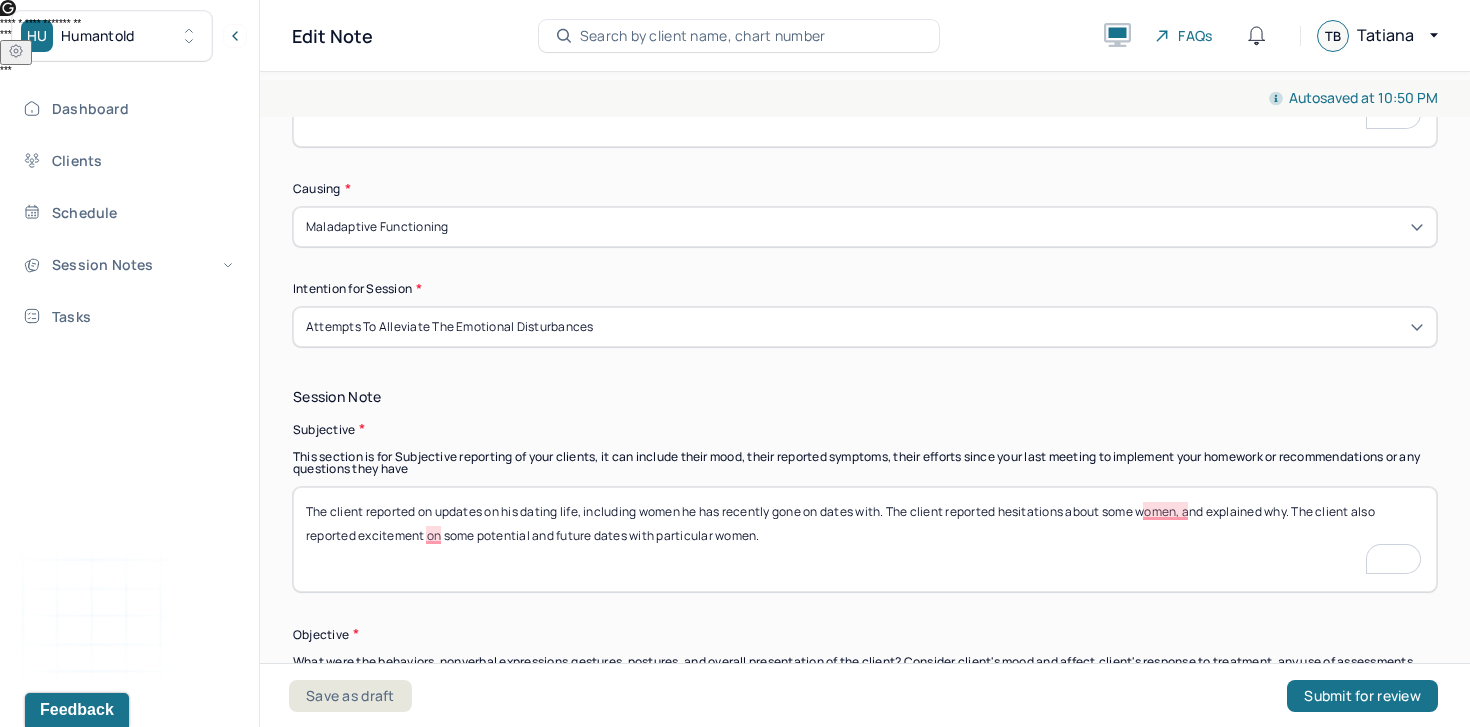 scroll, scrollTop: 1010, scrollLeft: 0, axis: vertical 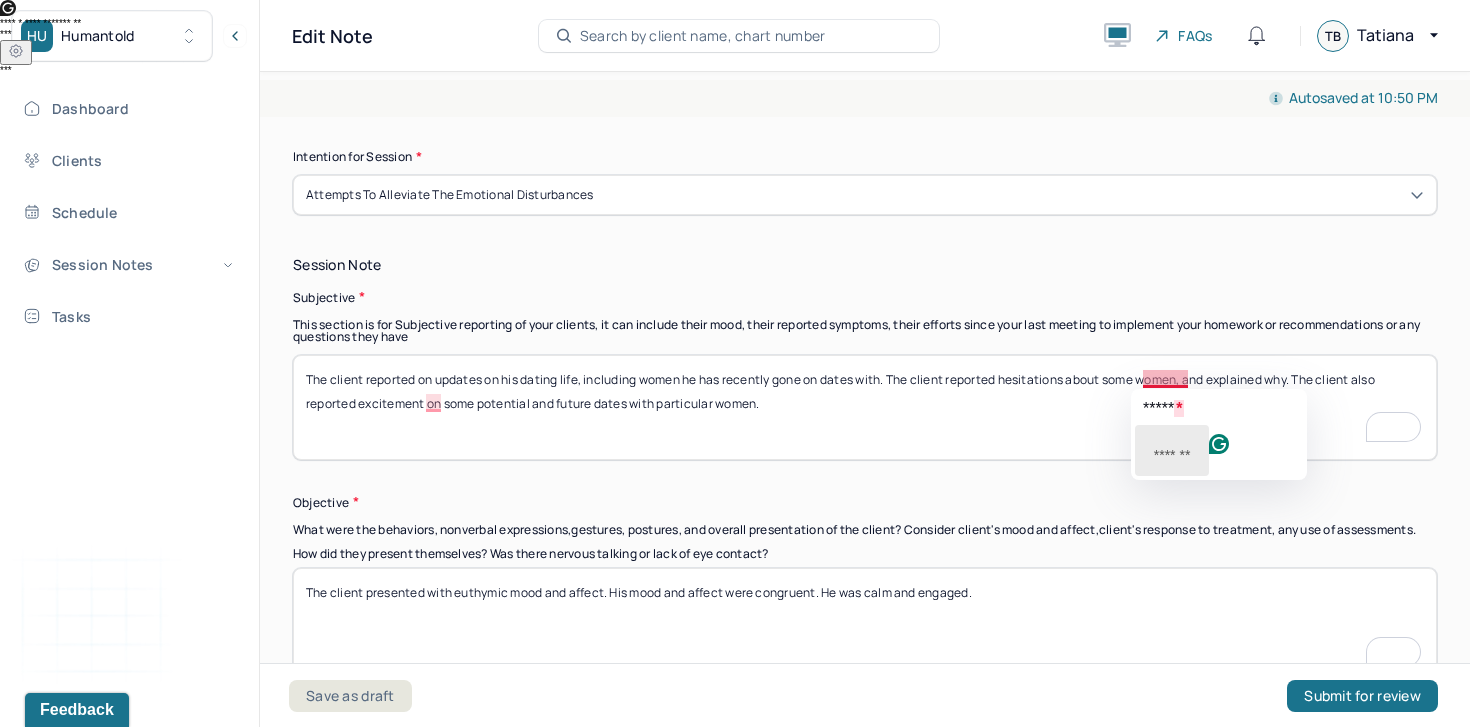 click on "*******" 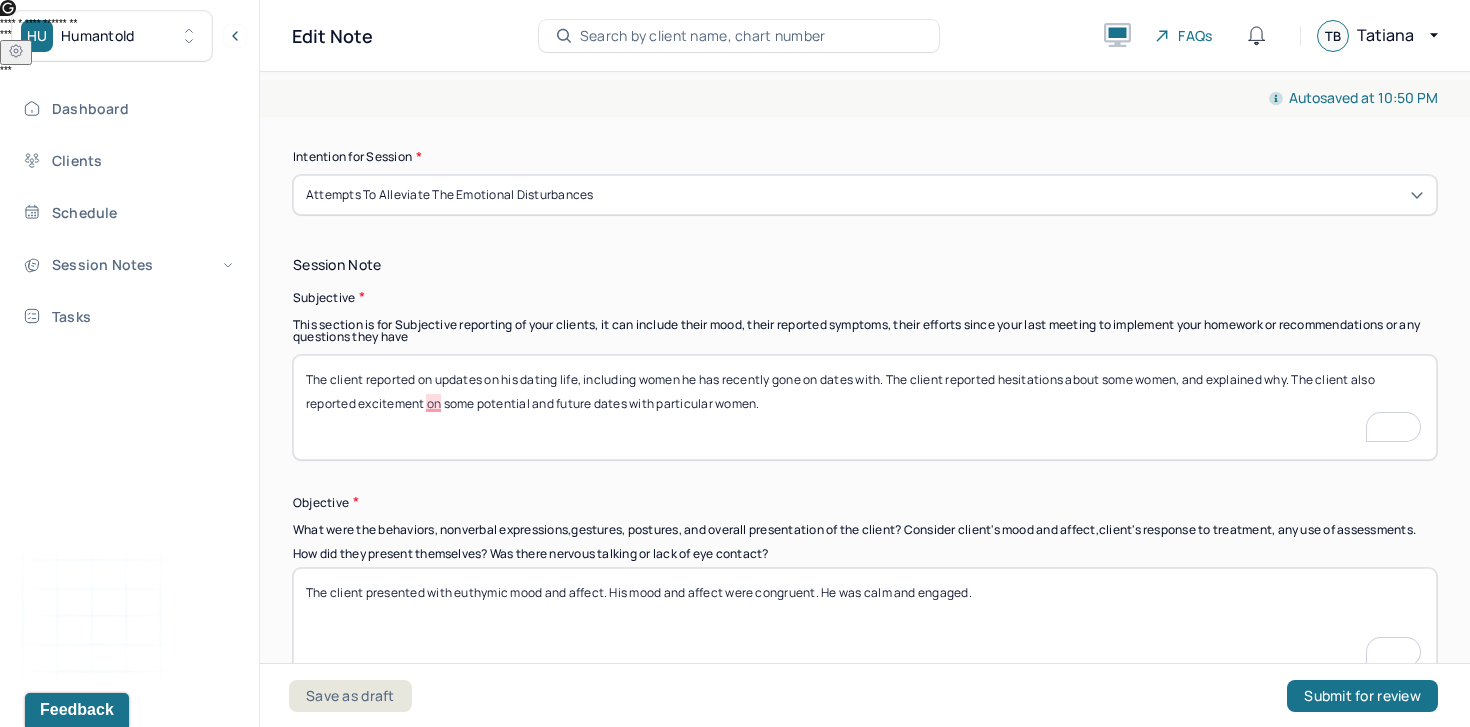 click on "The client reported on updates on his dating life, including women he has recently gone on dates with. The client reported hesitations about some women, and explained why. The client also reported excitement on some potential and future dates with particular women." at bounding box center [865, 407] 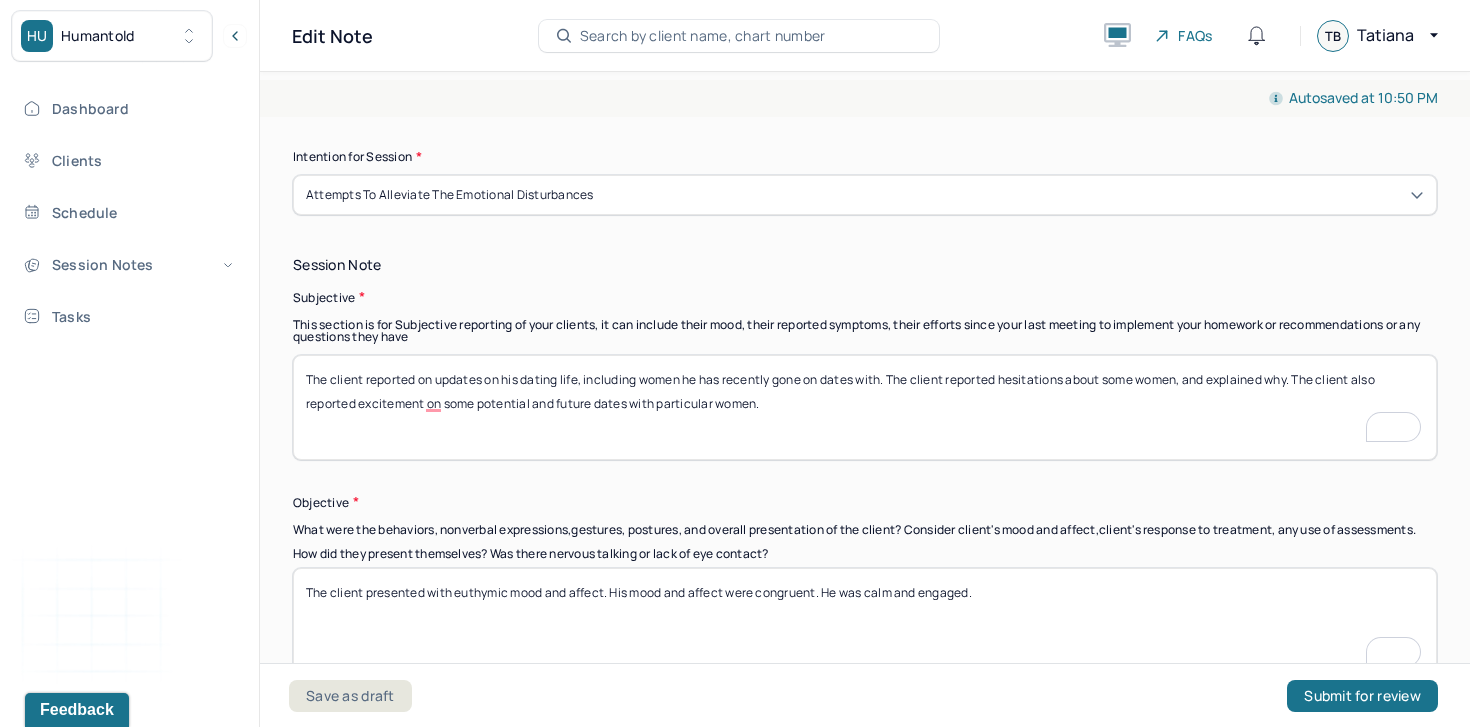type on "The client reported on updates on his dating life, including women he has recently gone on dates with. The client reported hesitations about some women and explained why. The client also reported excitement on some potential and future dates with particular women." 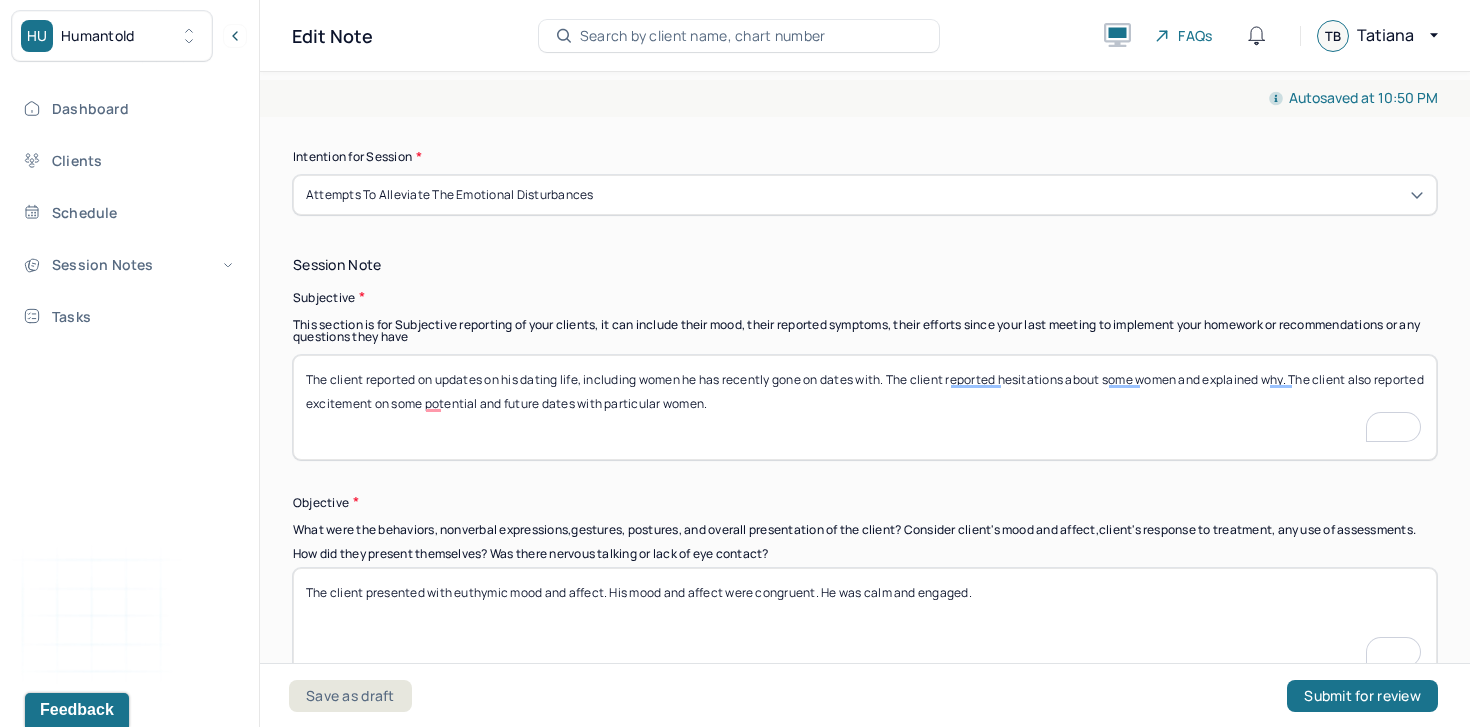 click on "The client reported on updates on his dating life, including women he has recently gone on dates with. The client reported hesitations about some women, and explained why. The client also reported excitement on some potential and future dates with particular women." at bounding box center (865, 407) 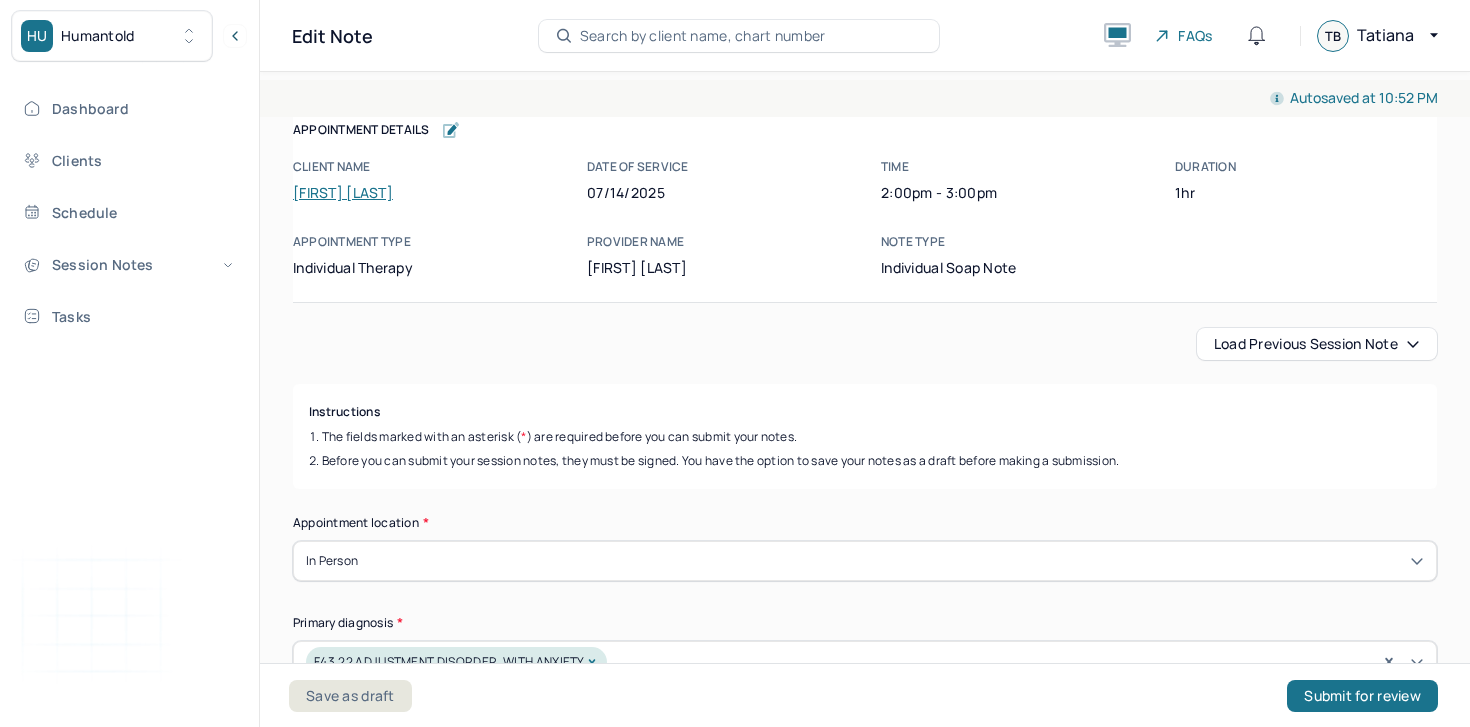 scroll, scrollTop: 0, scrollLeft: 0, axis: both 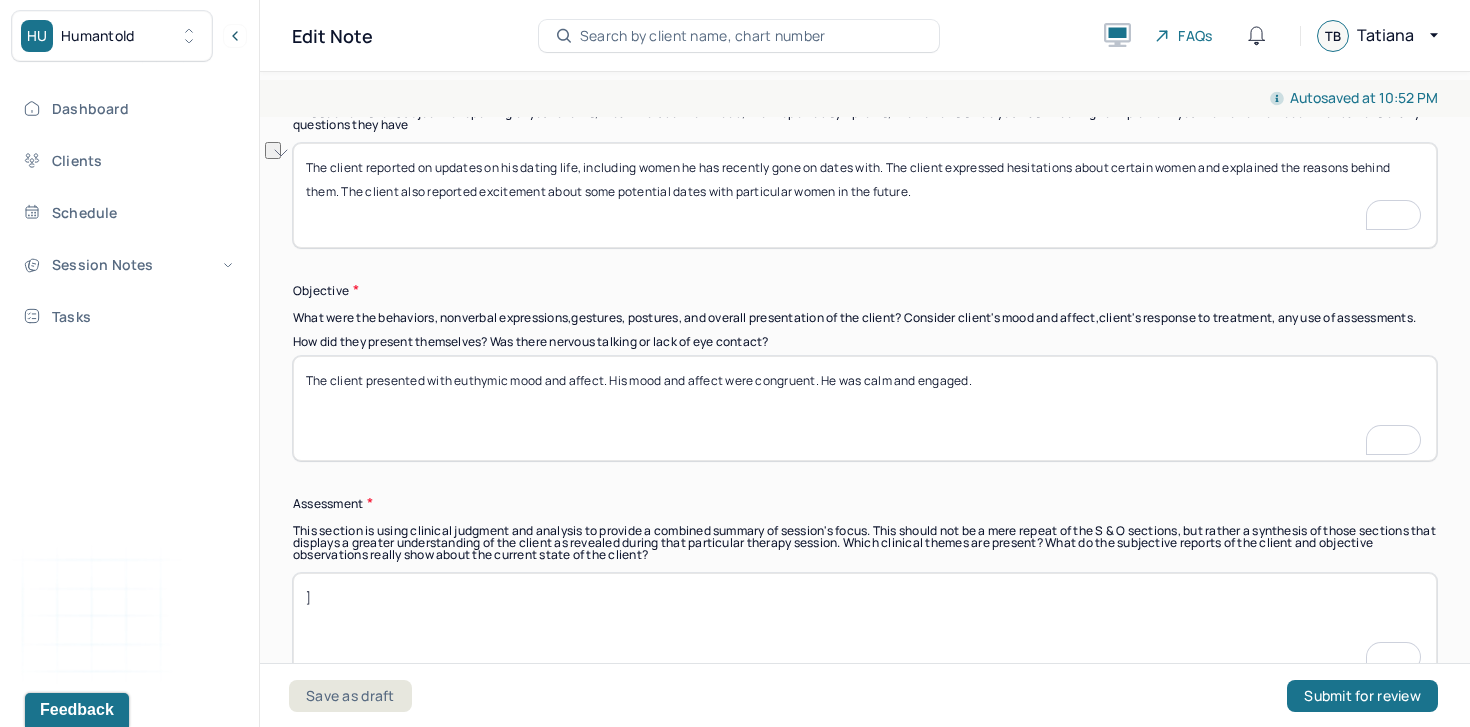 click on "The client reported on updates on his dating life, including women he has recently gone on dates with. The client expressed hesitations about certain women and explained the reasons behind them. The client also reported excitement about some potential dates with particular women in the future." at bounding box center [865, 195] 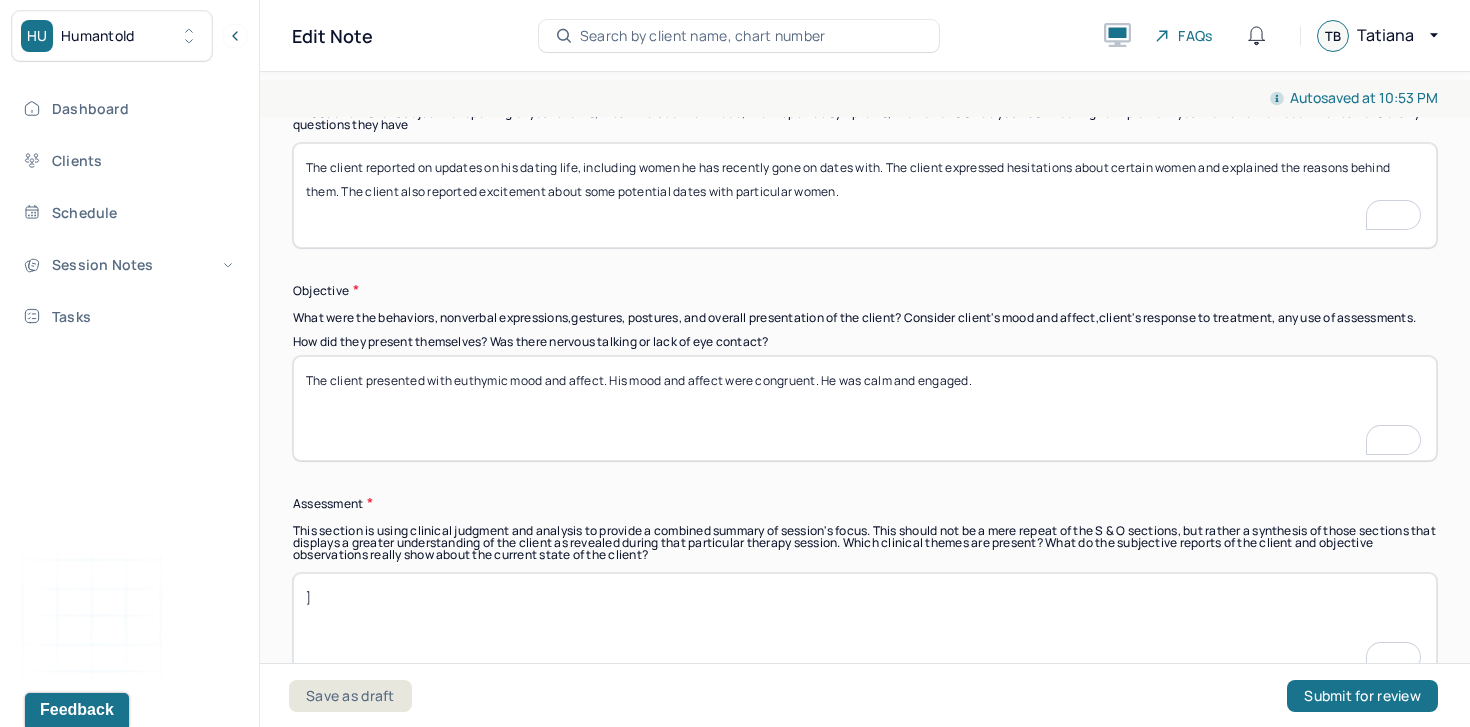 scroll, scrollTop: 1307, scrollLeft: 0, axis: vertical 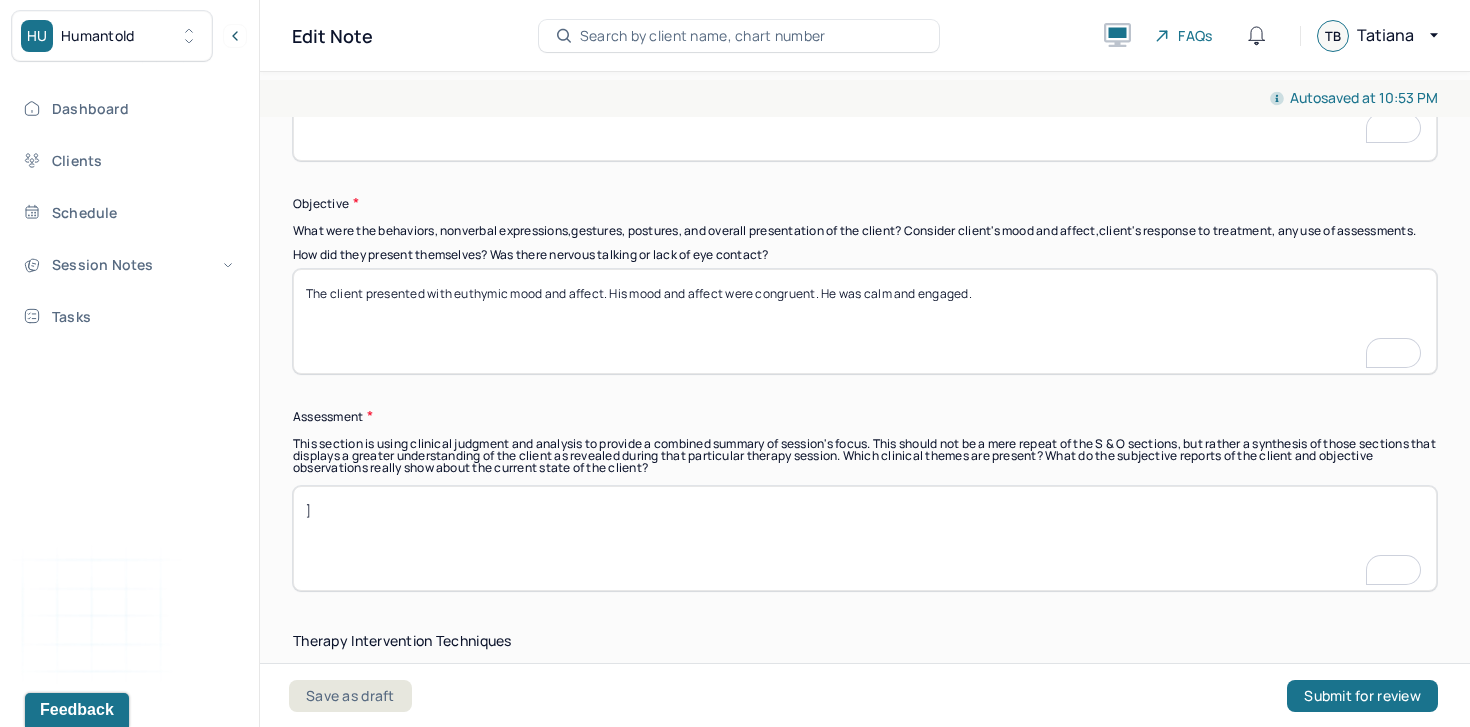 type on "The client reported on updates on his dating life, including women he has recently gone on dates with. The client expressed hesitations about certain women and explained the reasons behind them. The client also reported excitement about some potential dates with particular women." 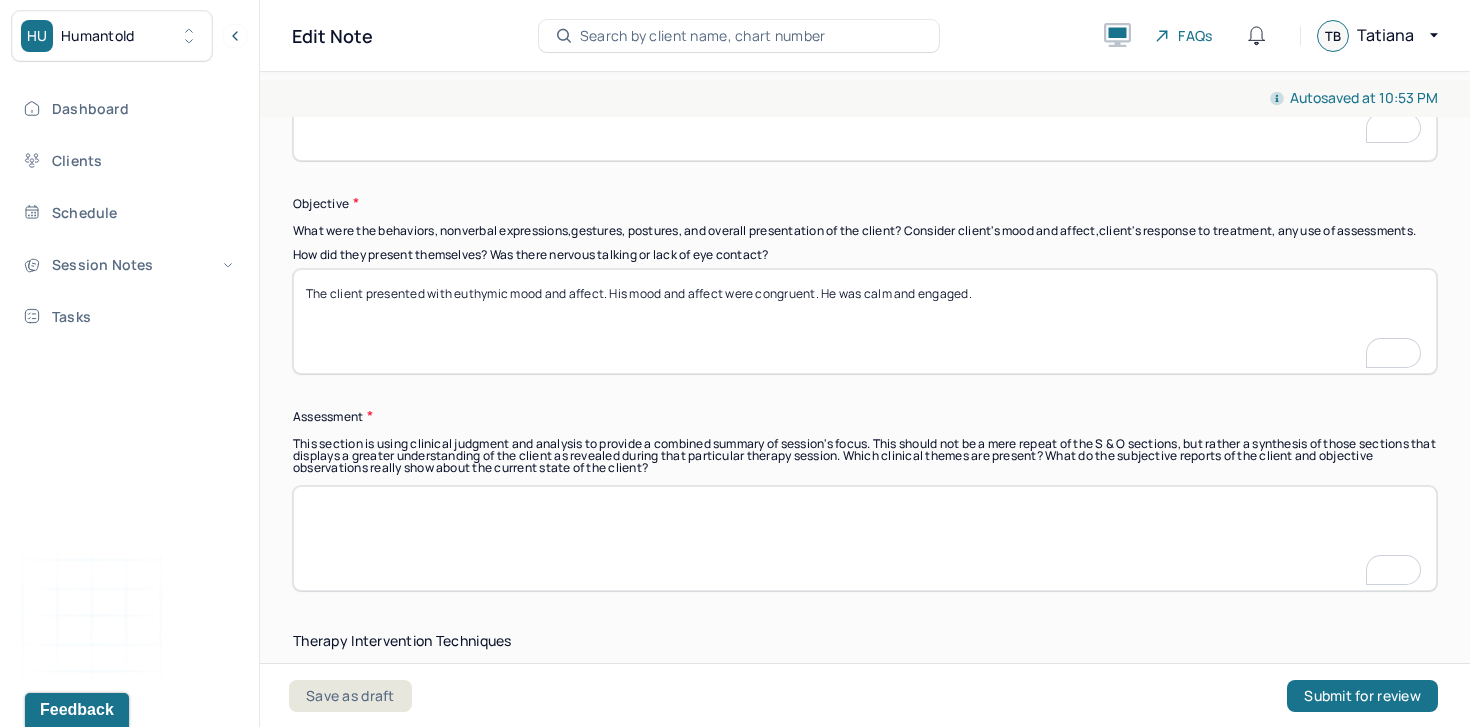 scroll, scrollTop: 1722, scrollLeft: 0, axis: vertical 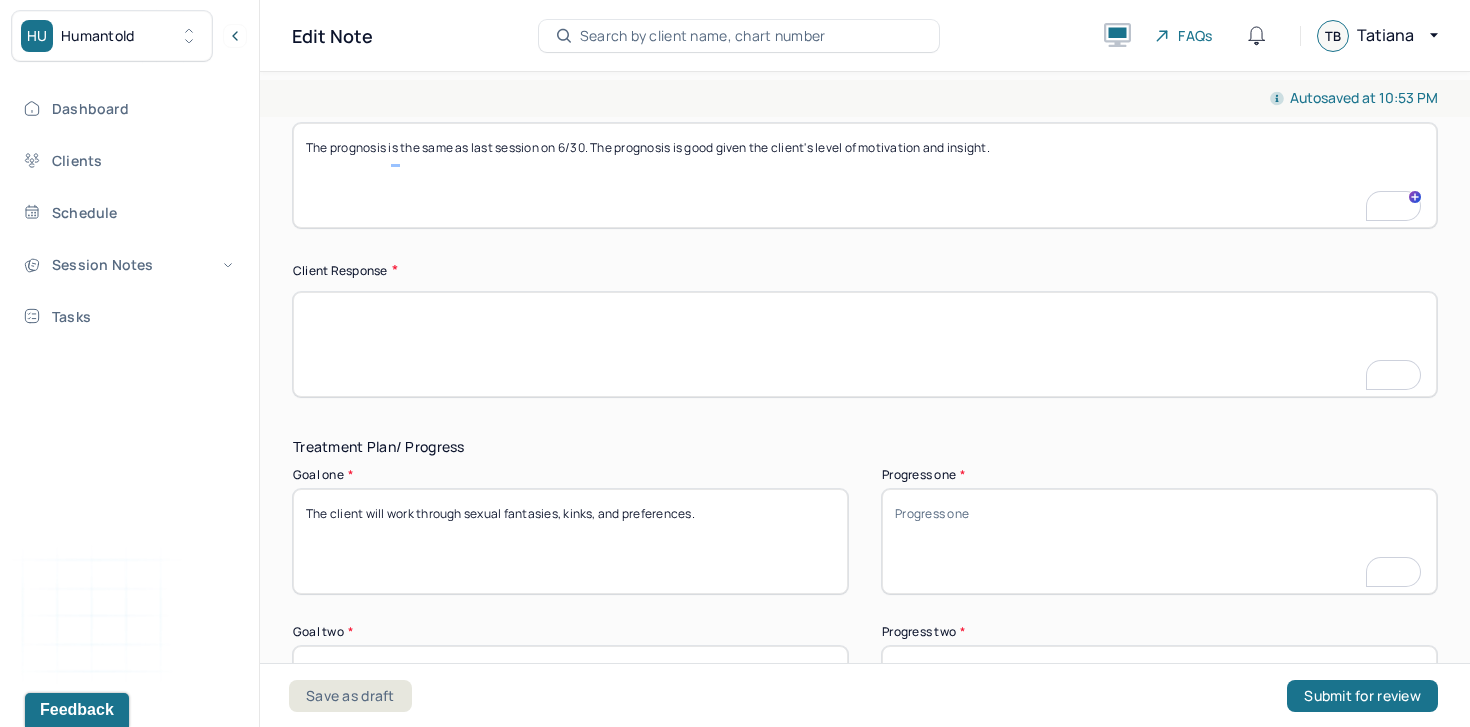 type 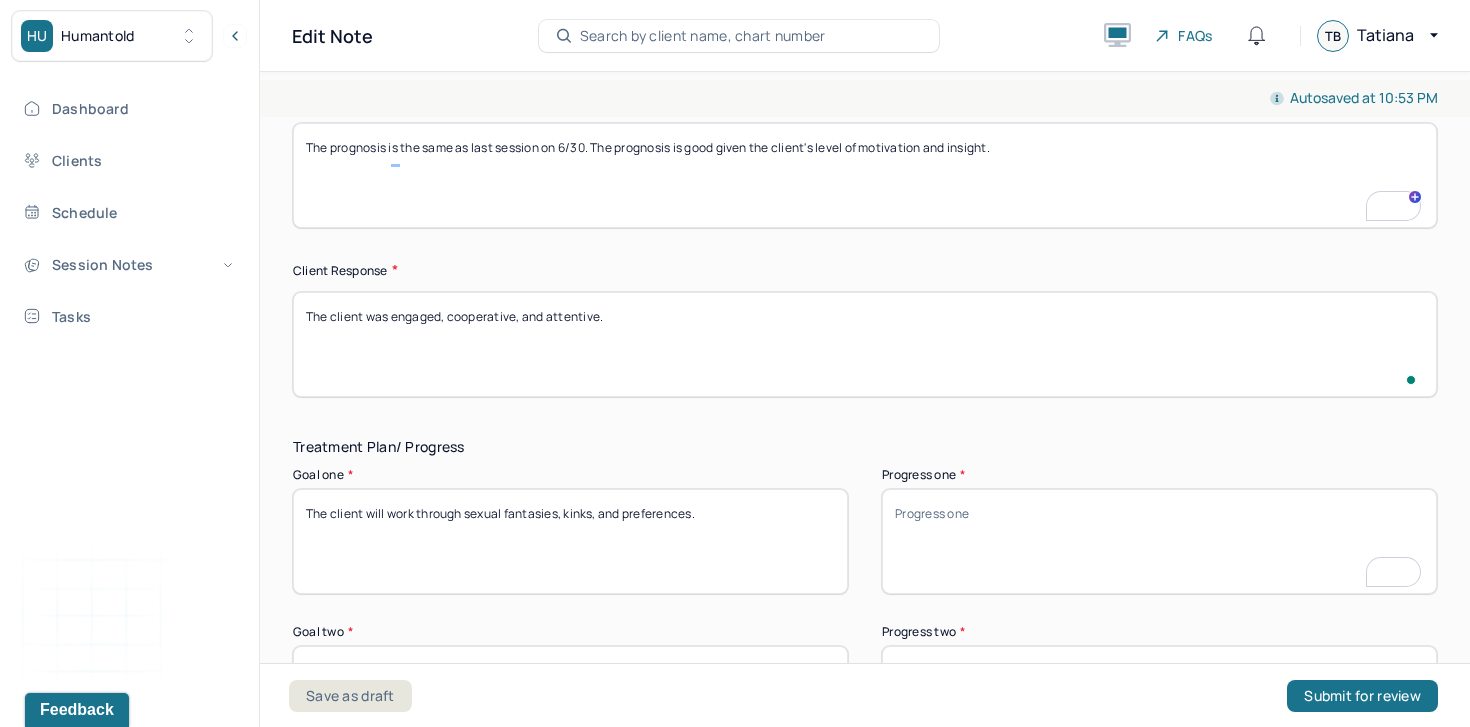 type on "The client was engaged, cooperative, and attentive." 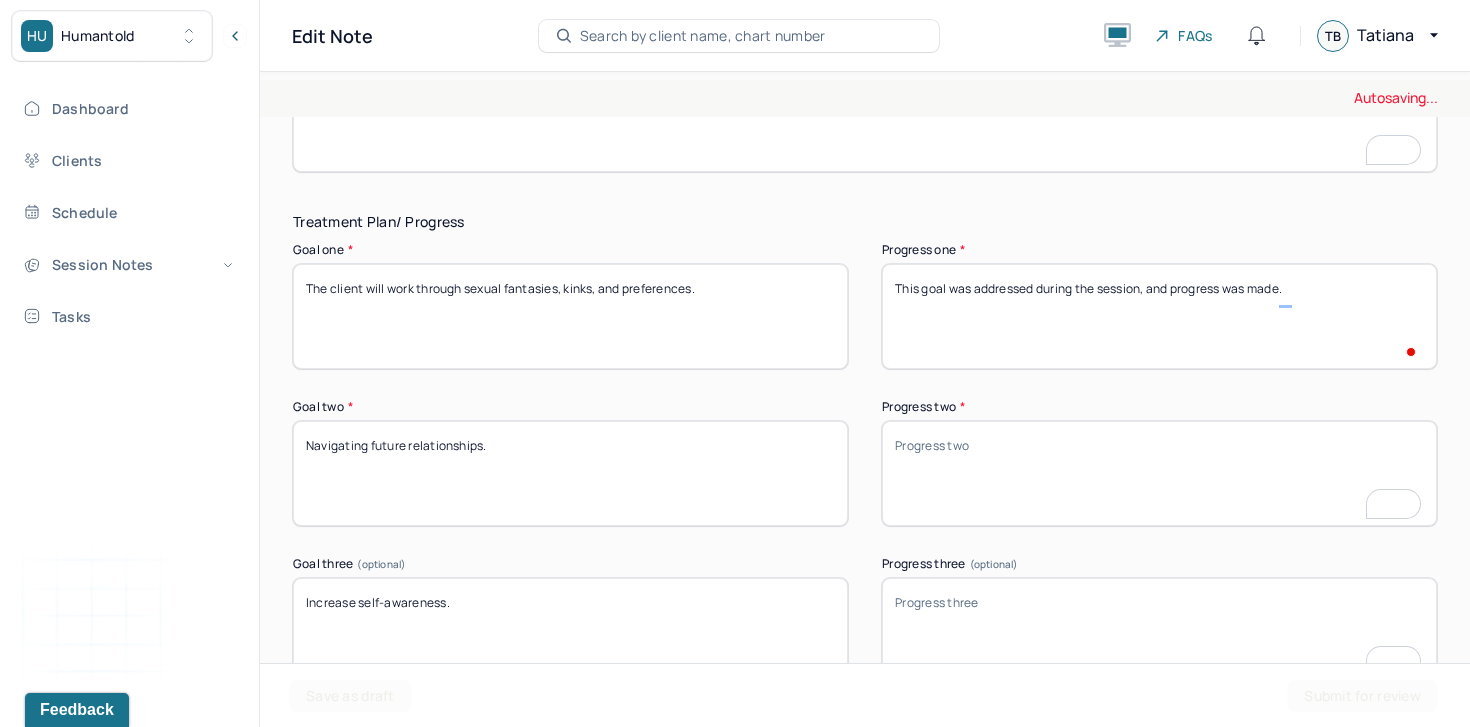 click on "This goal was addressed during the session, and progress was made." at bounding box center (1159, 316) 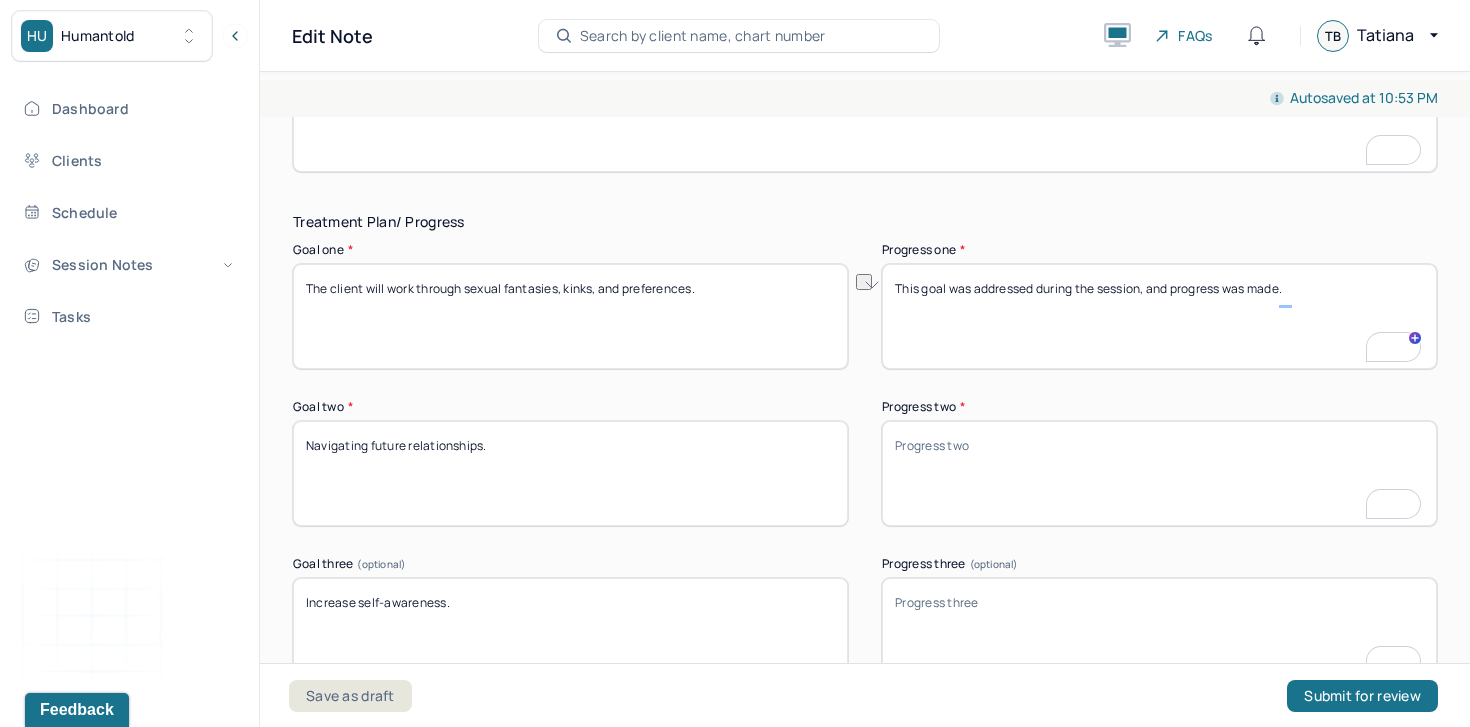 click on "This goal was addressed during the session, and progress was made." at bounding box center [1159, 316] 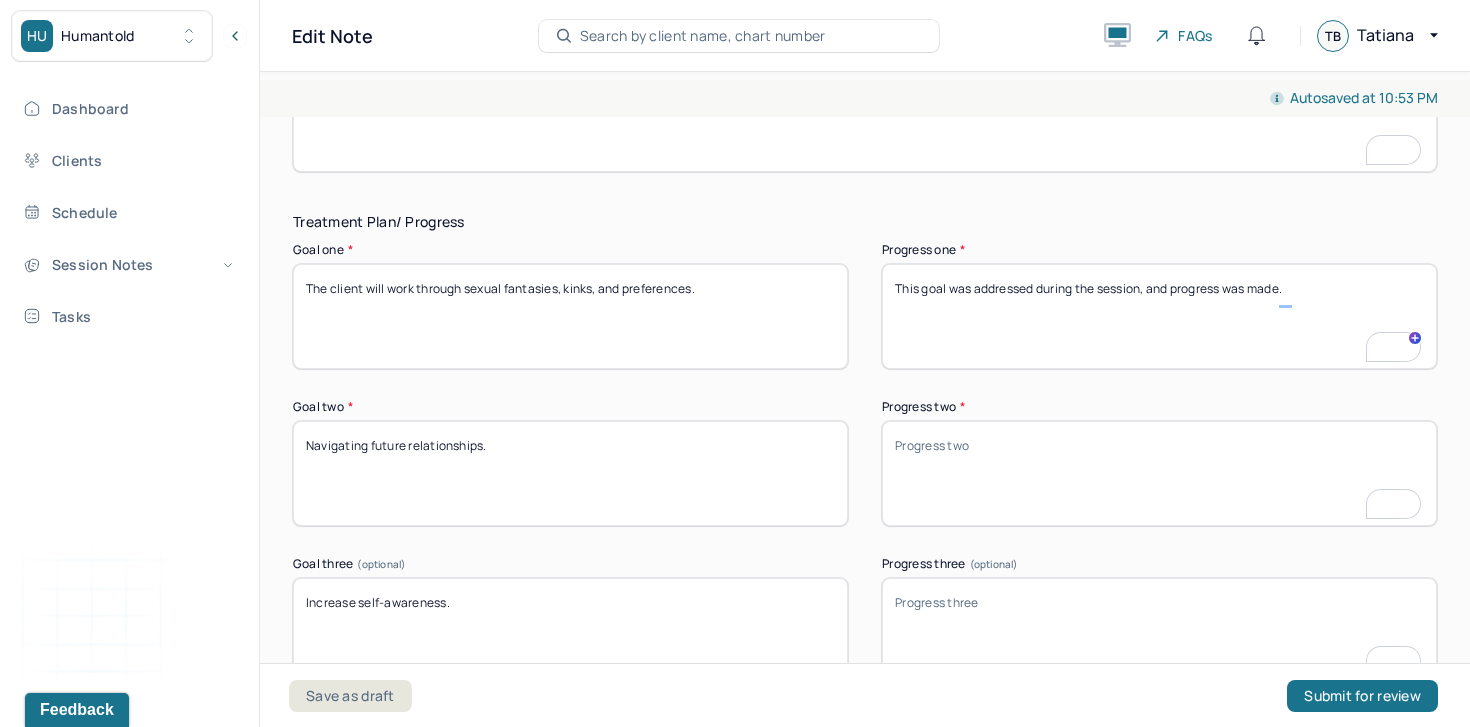 paste on "This goal was addressed during the session, and progress was made." 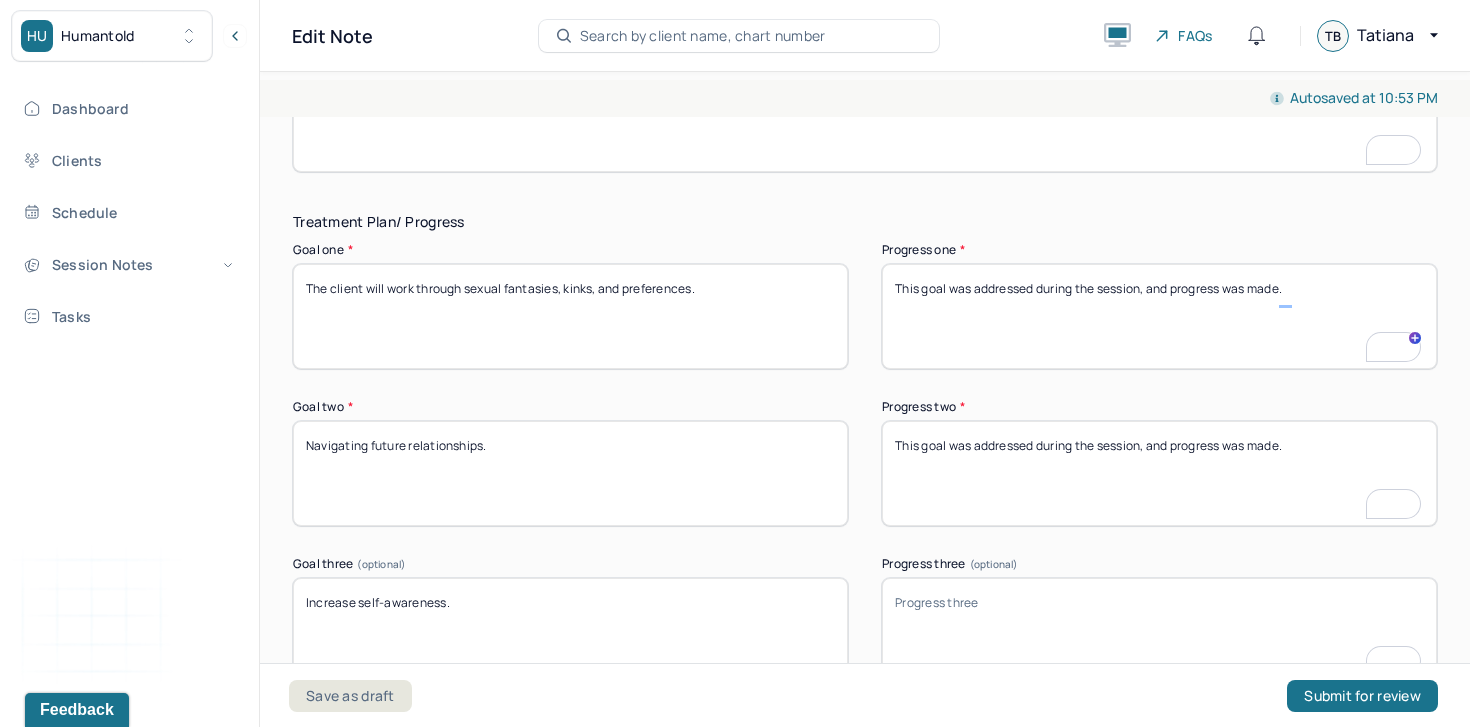 type on "This goal was addressed during the session, and progress was made." 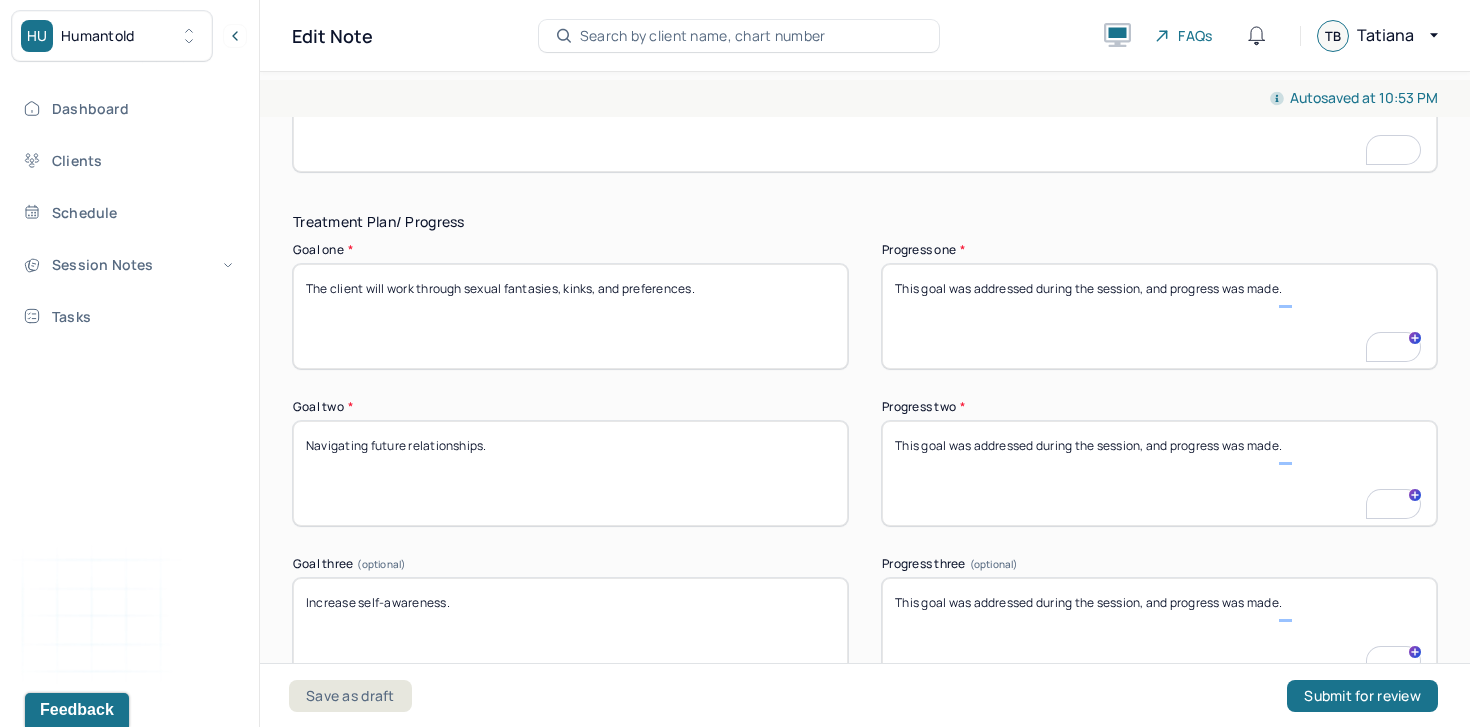 type on "This goal was addressed during the session, and progress was made." 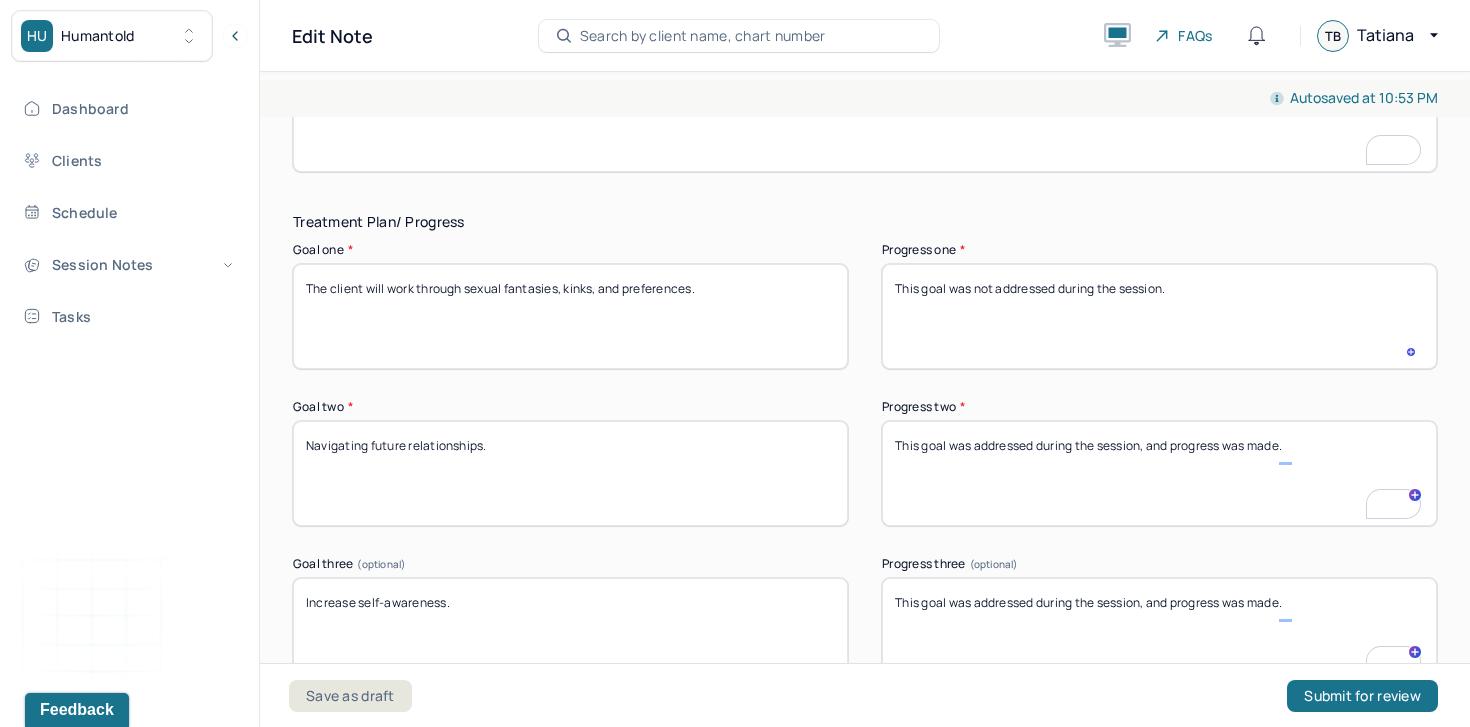type on "This goal was not addressed during the session." 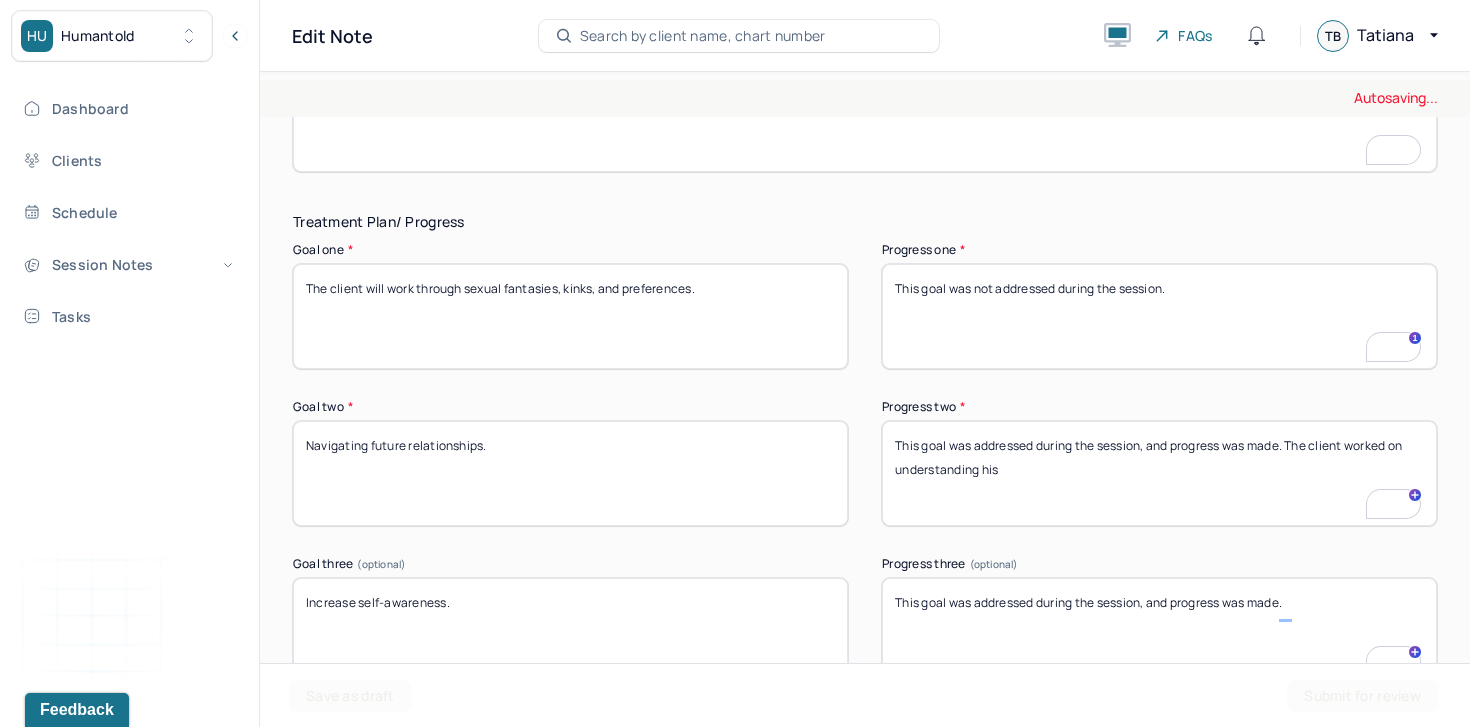 type on "This goal was addressed during the session, and progress was made. The client worked on understanding his" 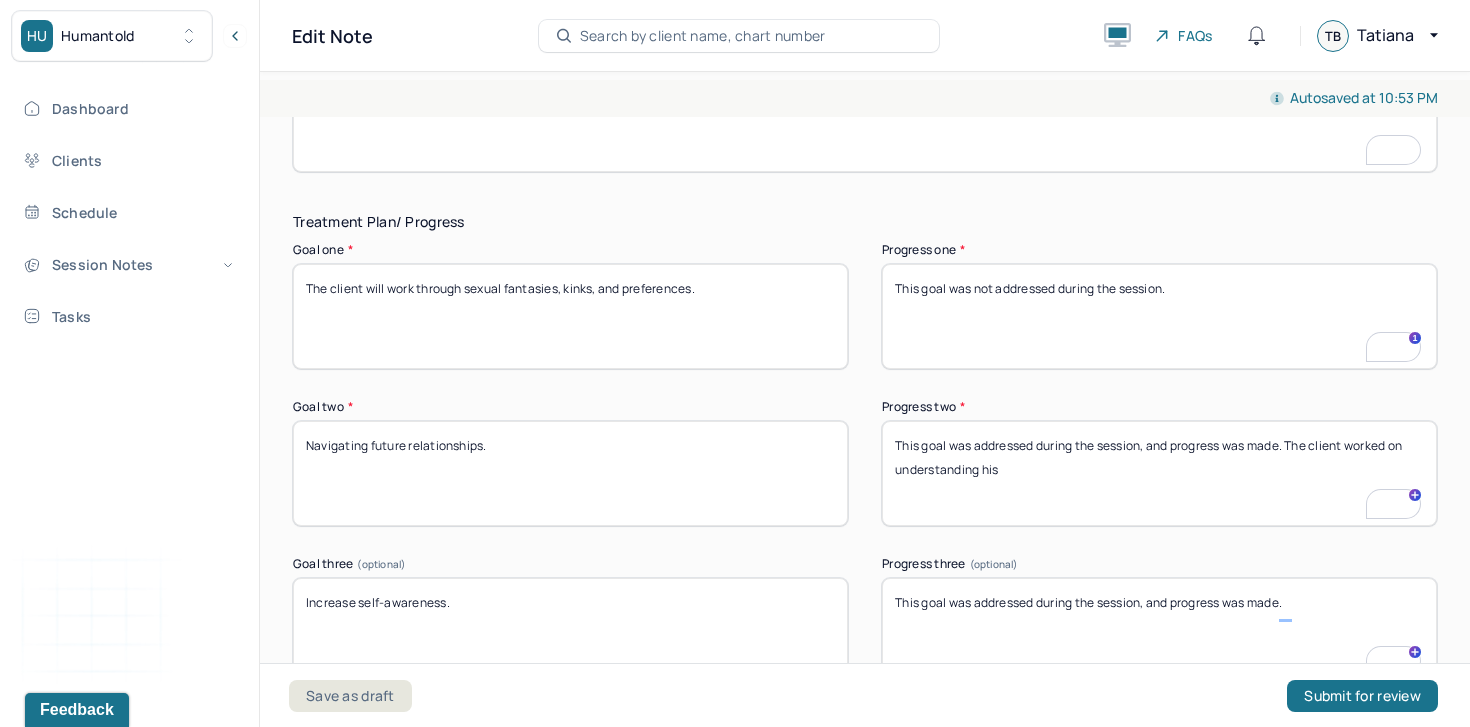 click on "This goal was not addressed during the session." at bounding box center (1159, 316) 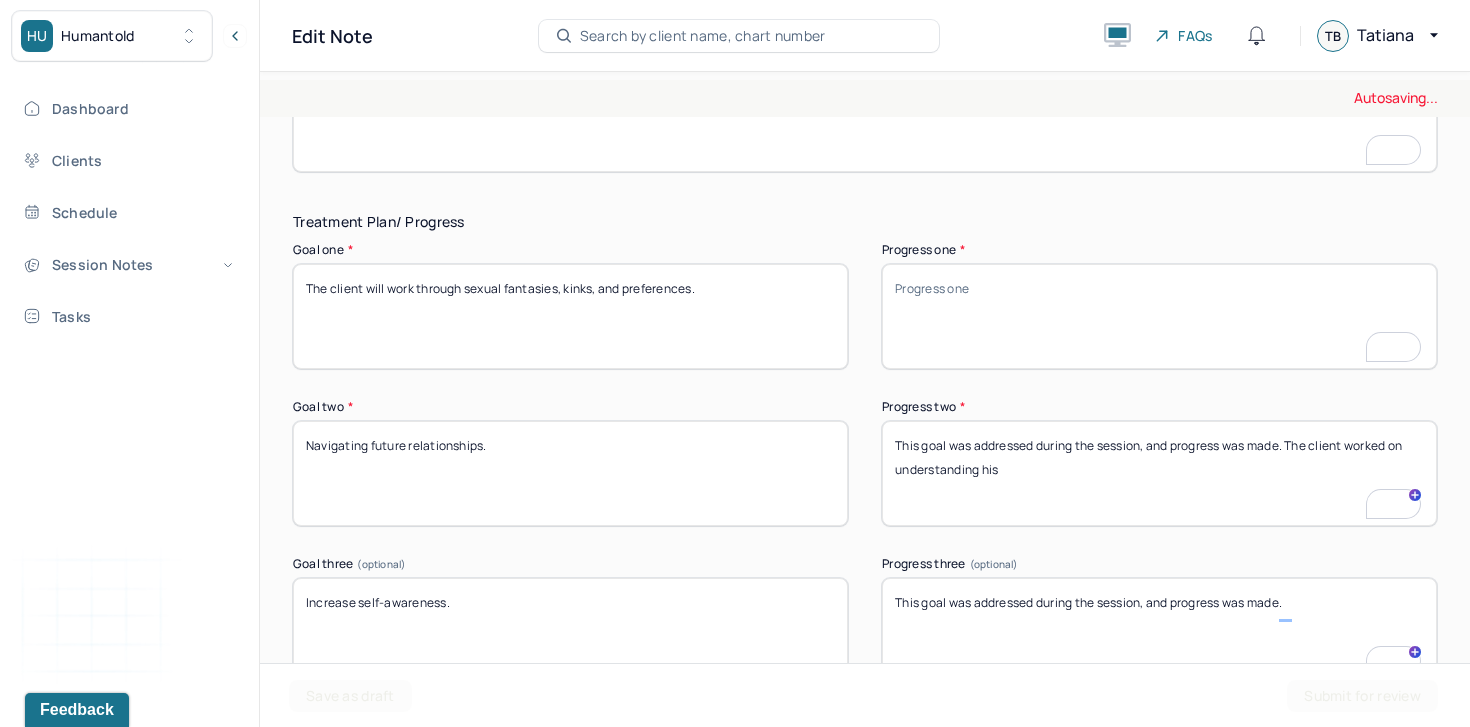 drag, startPoint x: 1289, startPoint y: 455, endPoint x: 734, endPoint y: 451, distance: 555.0144 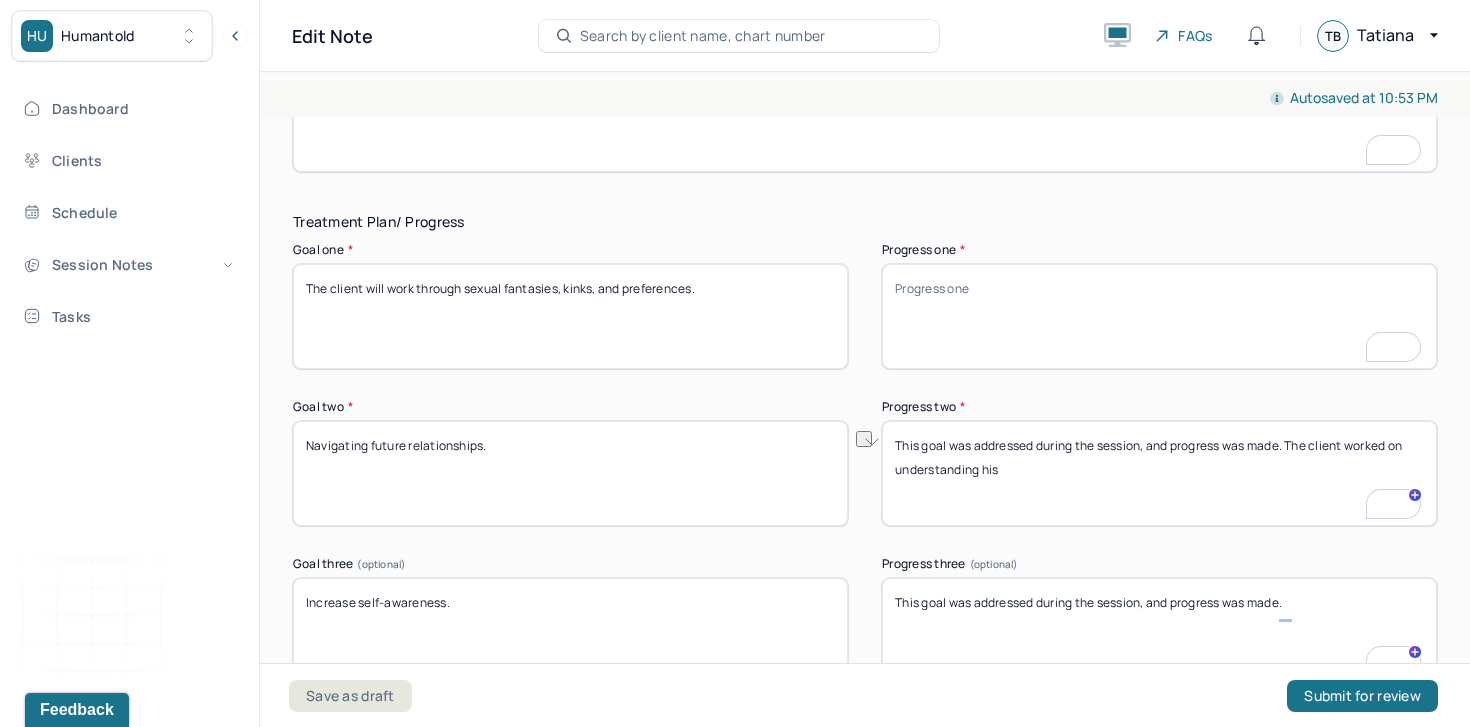 click on "Progress one *" at bounding box center (1159, 316) 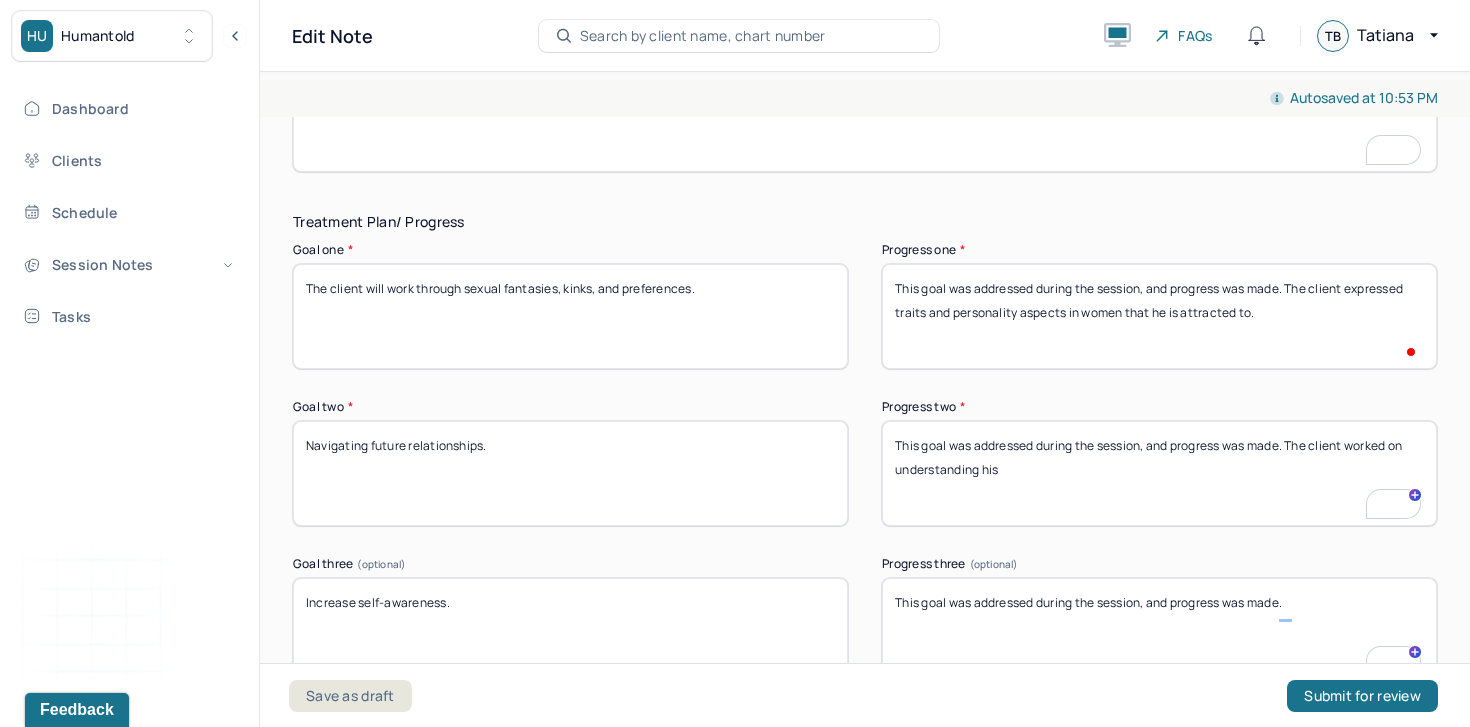 type on "This goal was addressed during the session, and progress was made. The client expressed traits and personality aspects in women that he is attracted to." 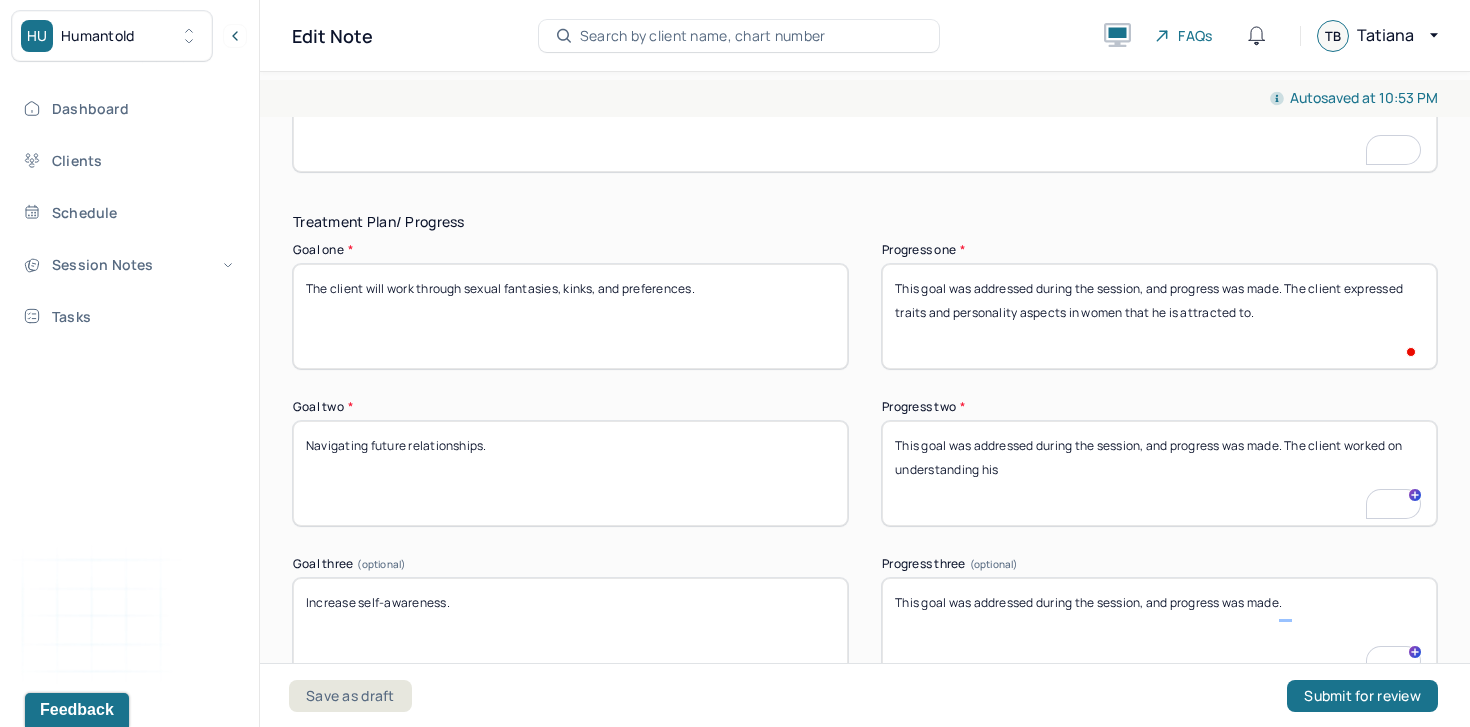 click on "This goal was addressed during the session, and progress was made. The client worked on understanding his" at bounding box center [1159, 473] 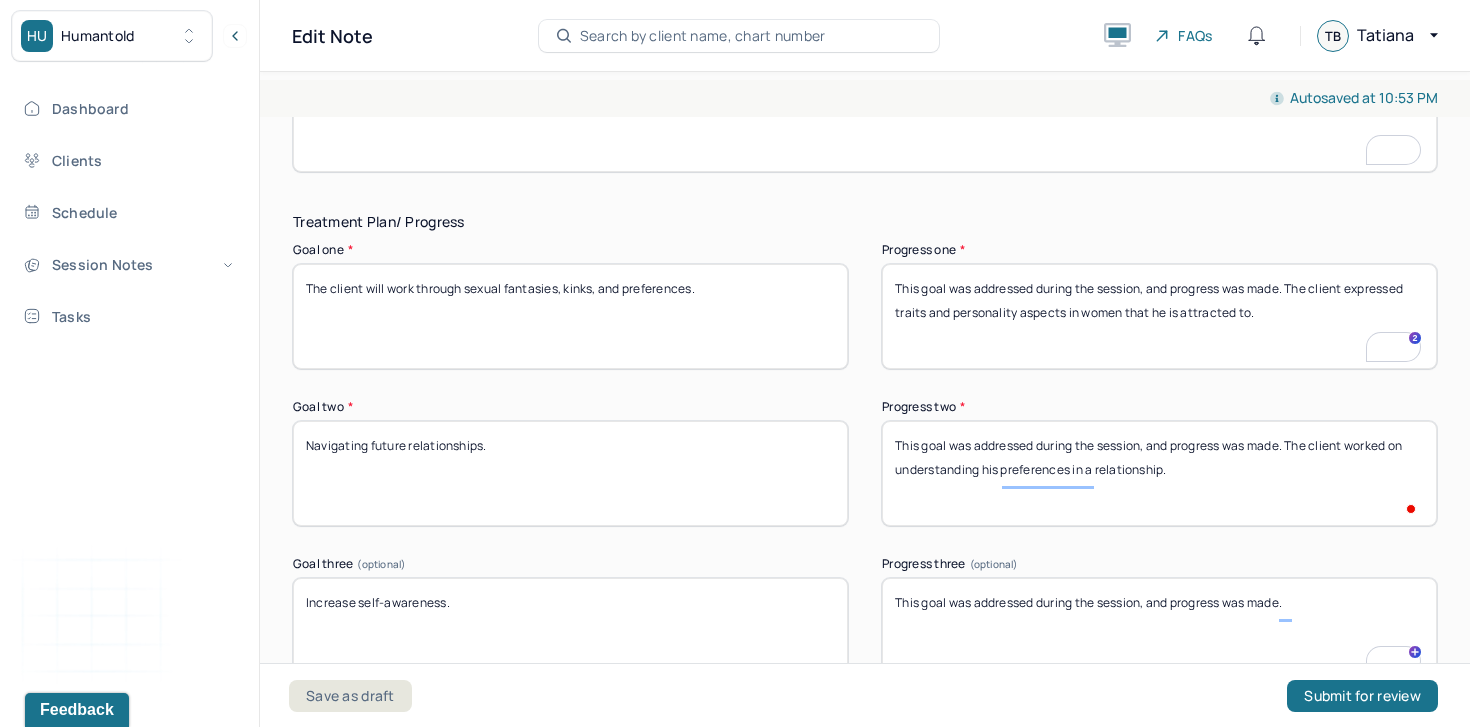 type on "This goal was addressed during the session, and progress was made. The client worked on understanding his preferences in a relationship." 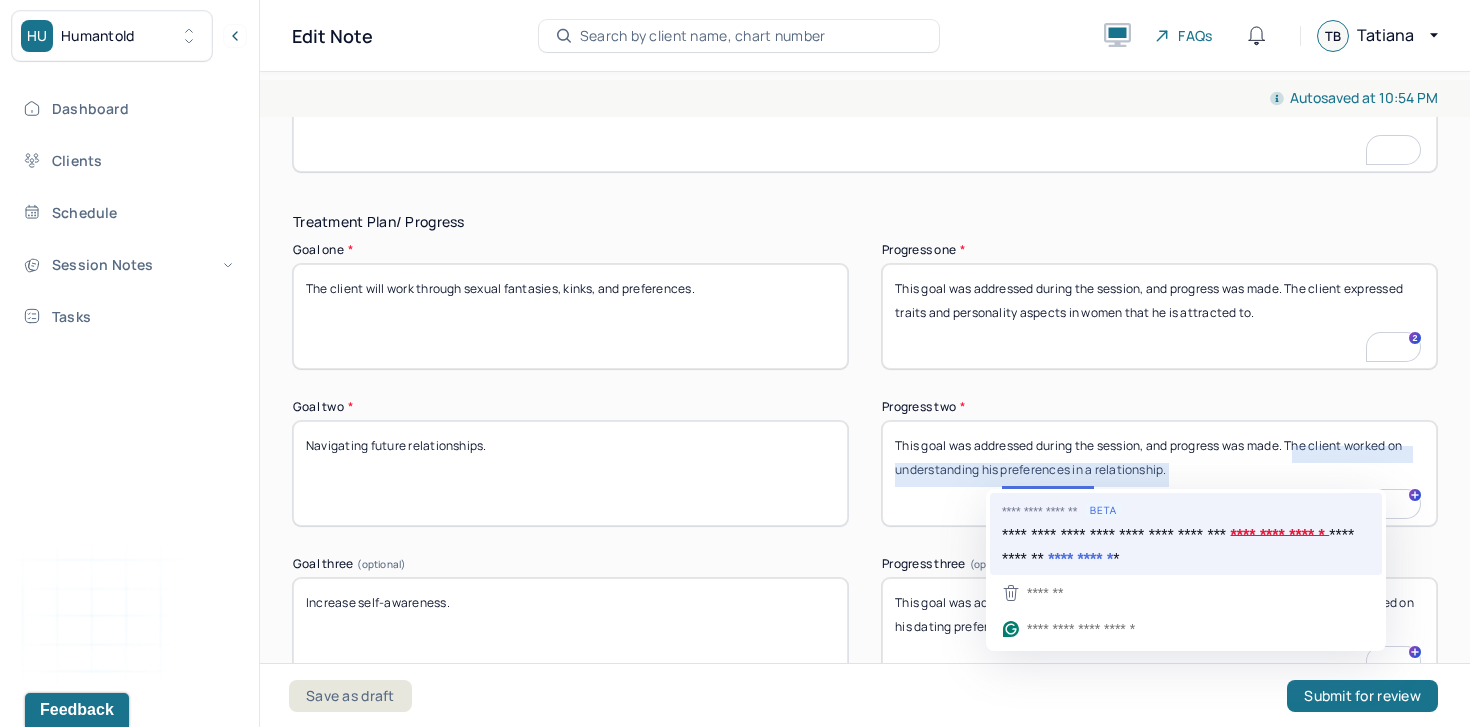 type on "This goal was addressed during the session, and progress was made. The client reflected on his dating preferences, increasing self-awareness." 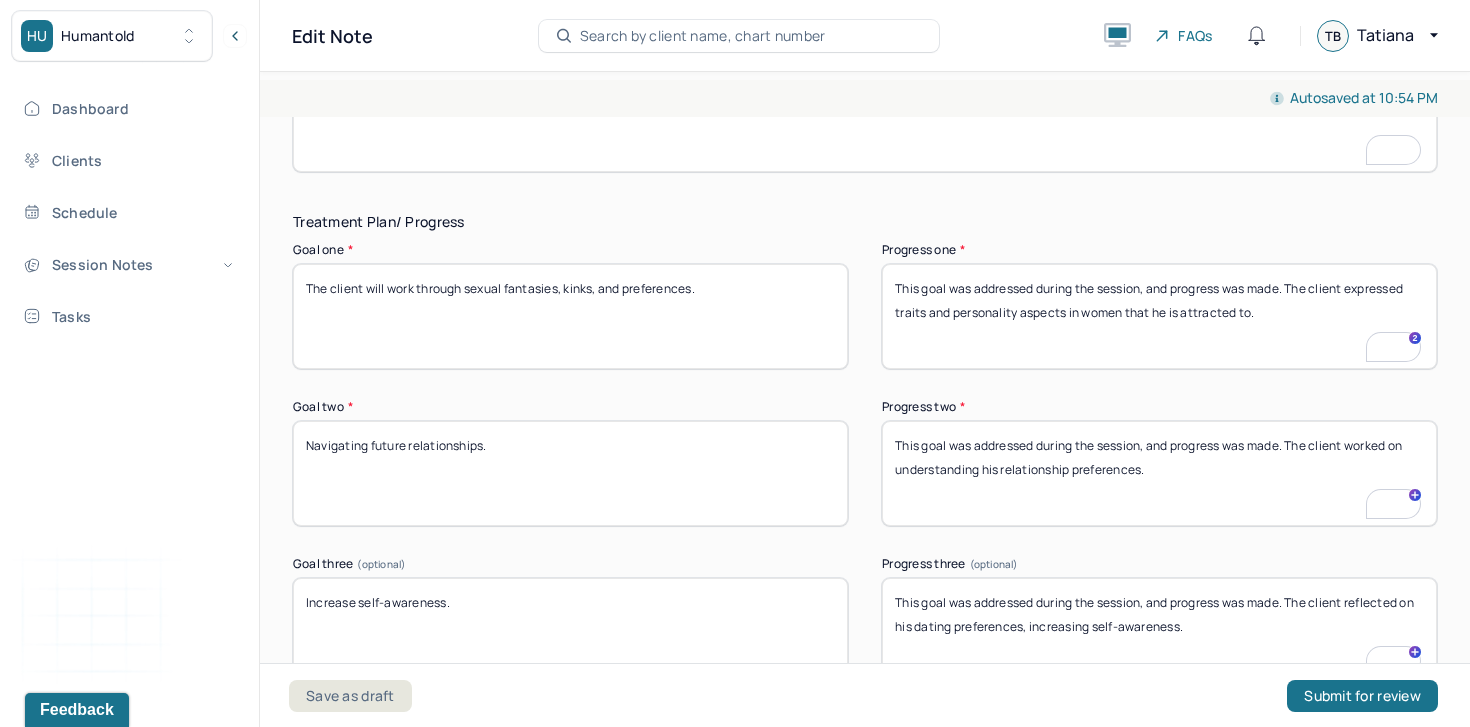 scroll, scrollTop: 2941, scrollLeft: 0, axis: vertical 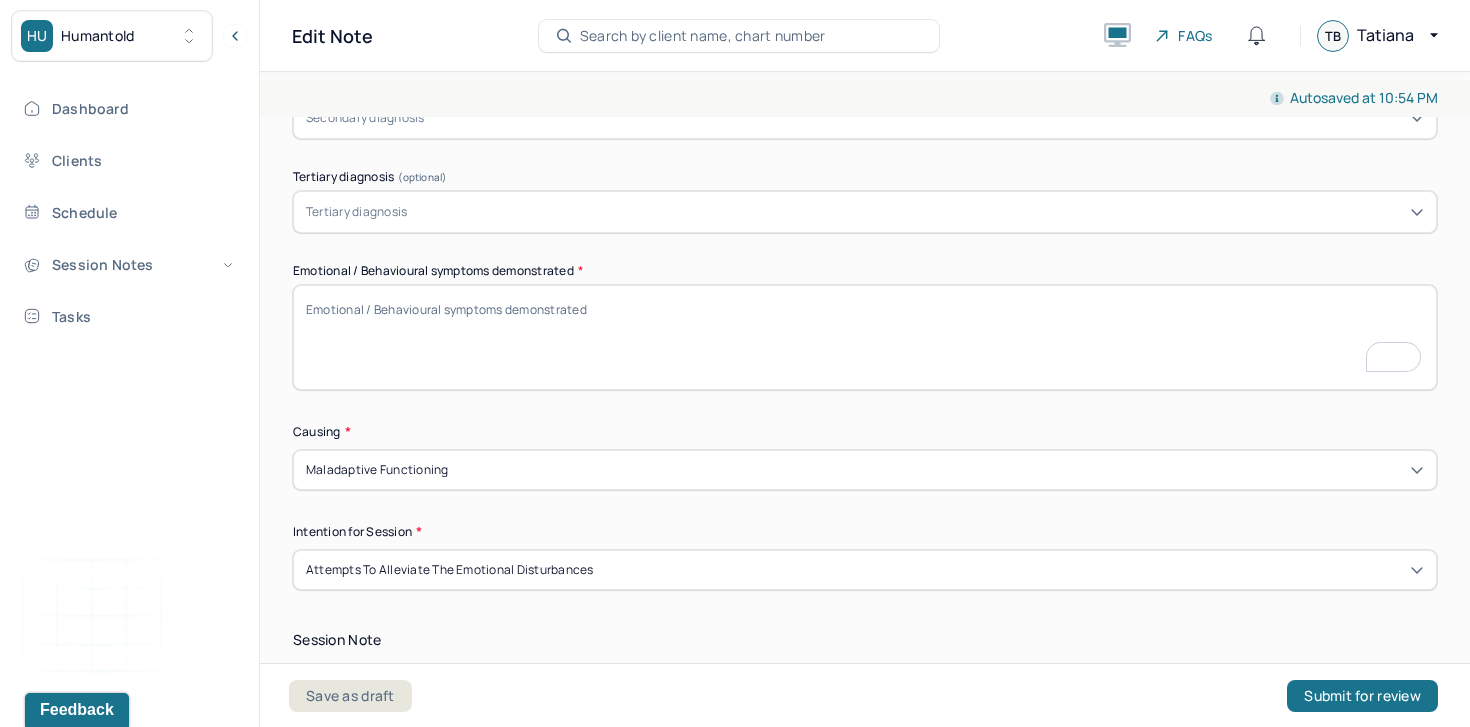 type on "This goal was addressed during the session, and progress was made. The client worked on understanding his relationship preferences." 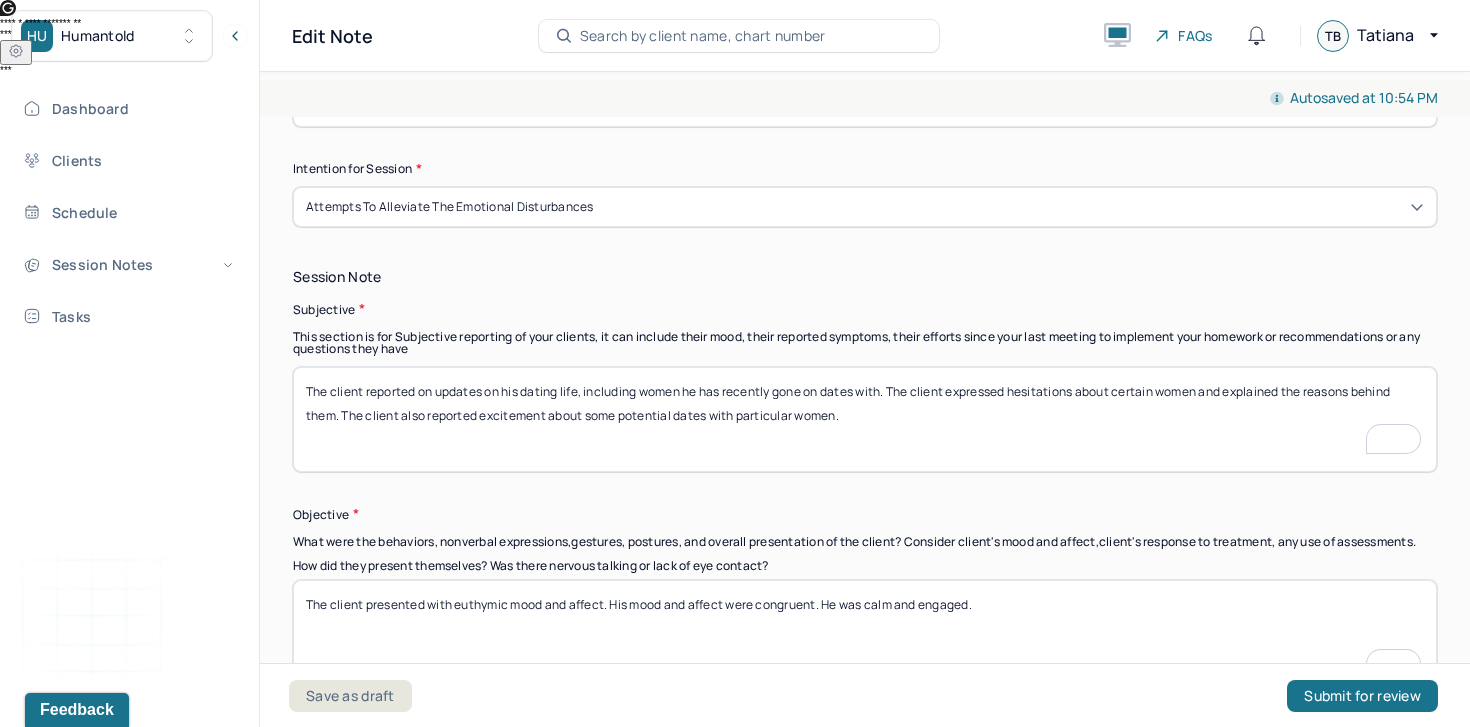 type on "The client was engaged and attentive but showed some self-doubts when discussing his dating tendancies." 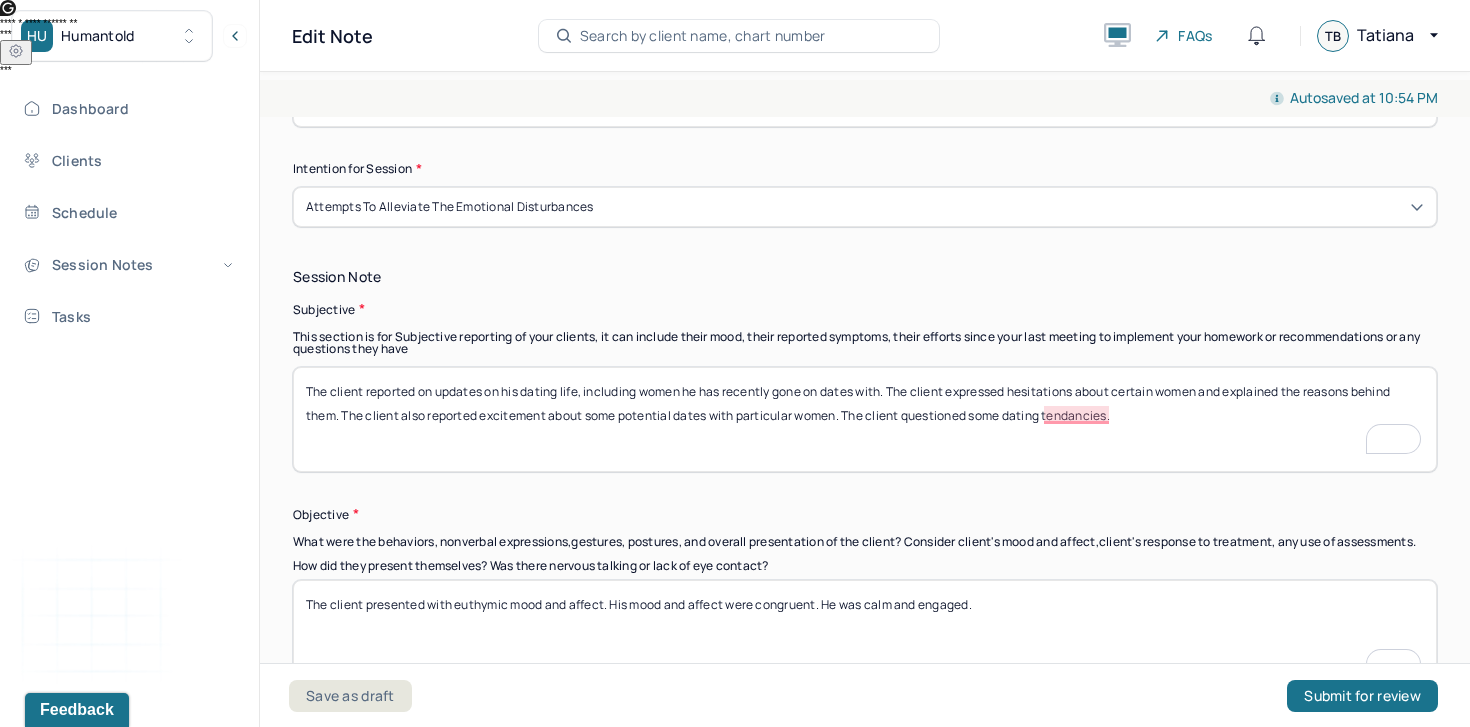 type on "The client reported on updates on his dating life, including women he has recently gone on dates with. The client expressed hesitations about certain women and explained the reasons behind them. The client also reported excitement about some potential dates with particular women. The client questioned some dating tendancies." 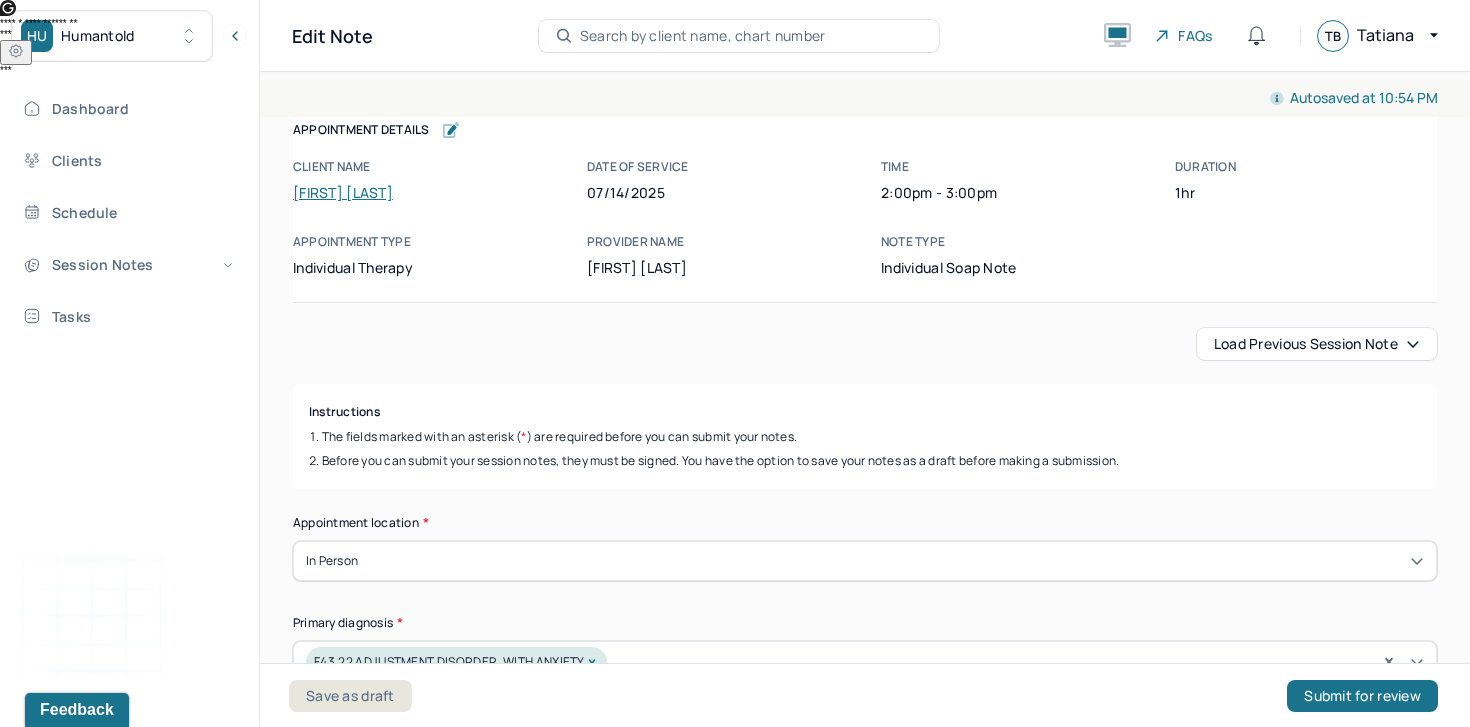 scroll, scrollTop: 0, scrollLeft: 0, axis: both 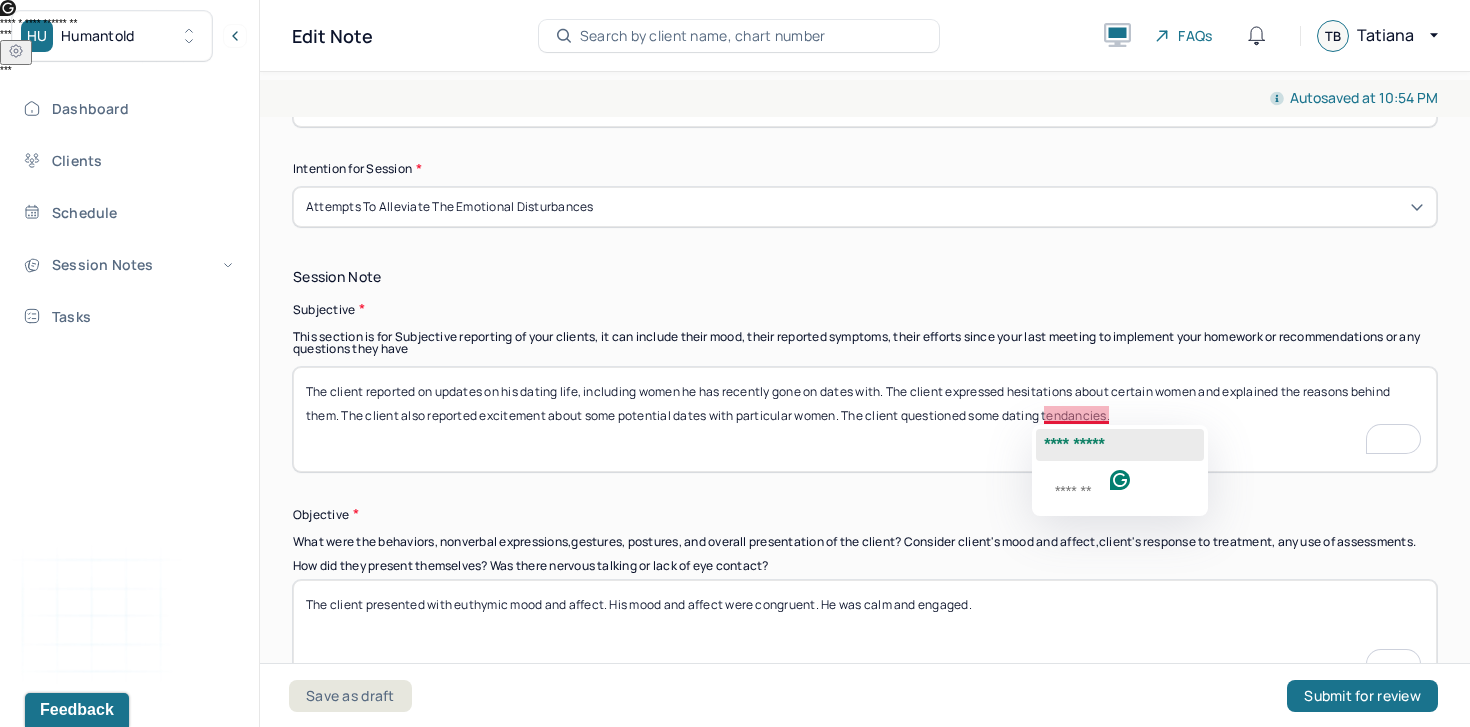 click on "**********" 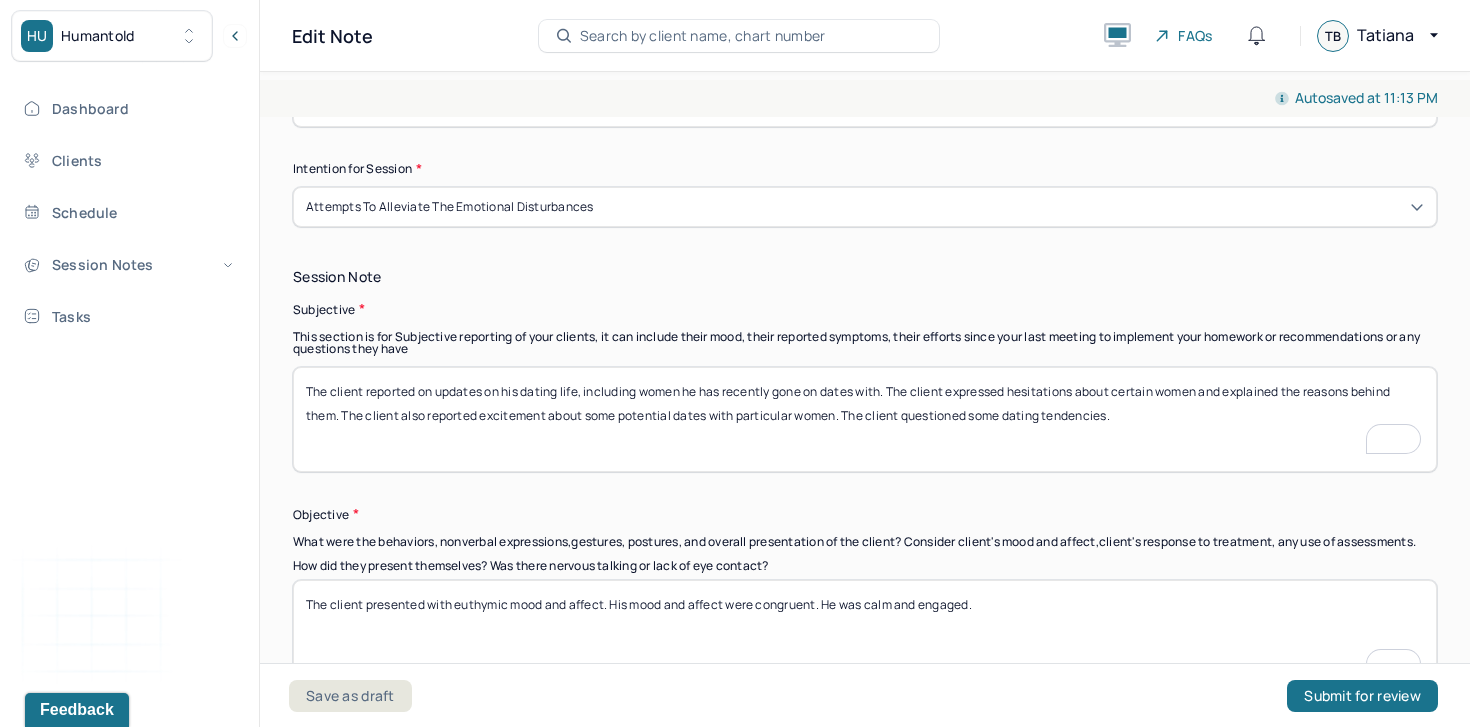 scroll, scrollTop: 1117, scrollLeft: 0, axis: vertical 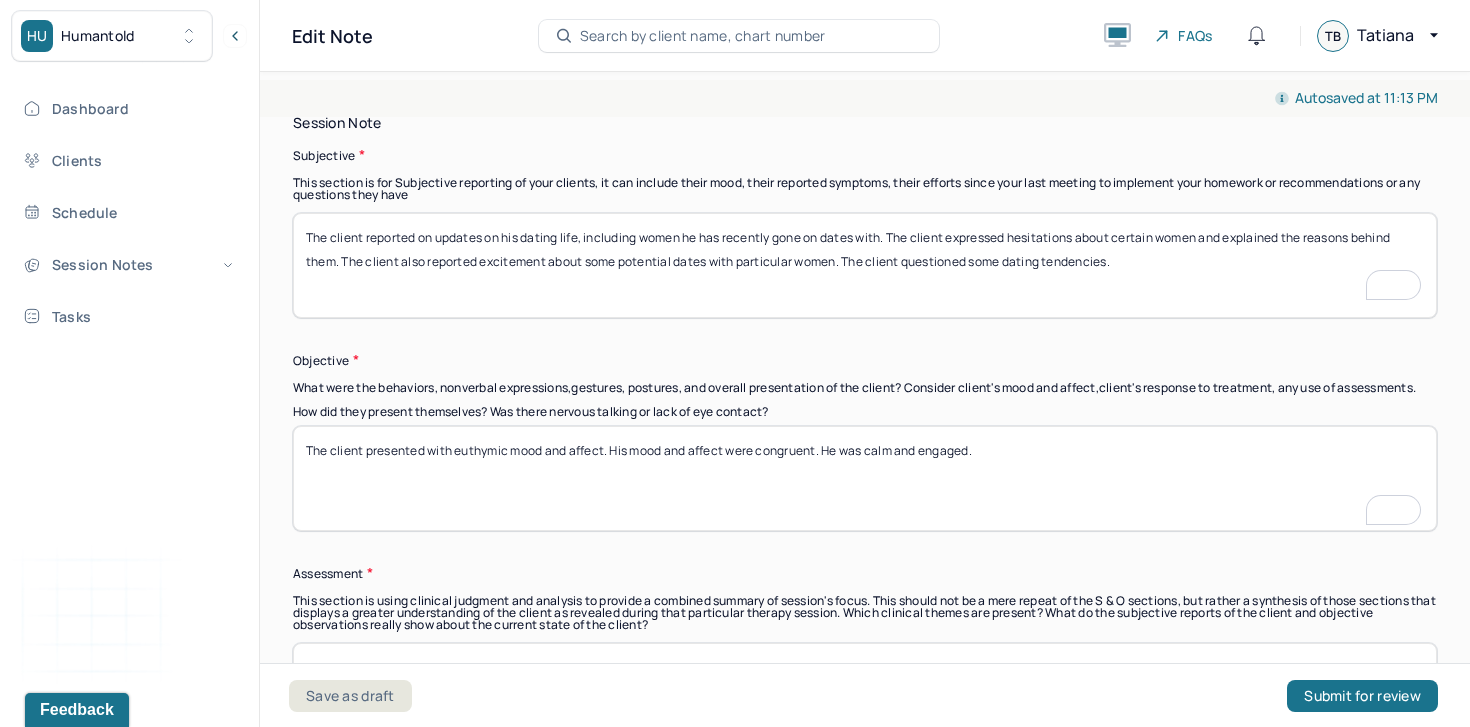 type on "The client reported on updates on his dating life, including women he has recently gone on dates with. The client expressed hesitations about certain women and explained the reasons behind them. The client also reported excitement about some potential dates with particular women. The client questioned some dating tendencies." 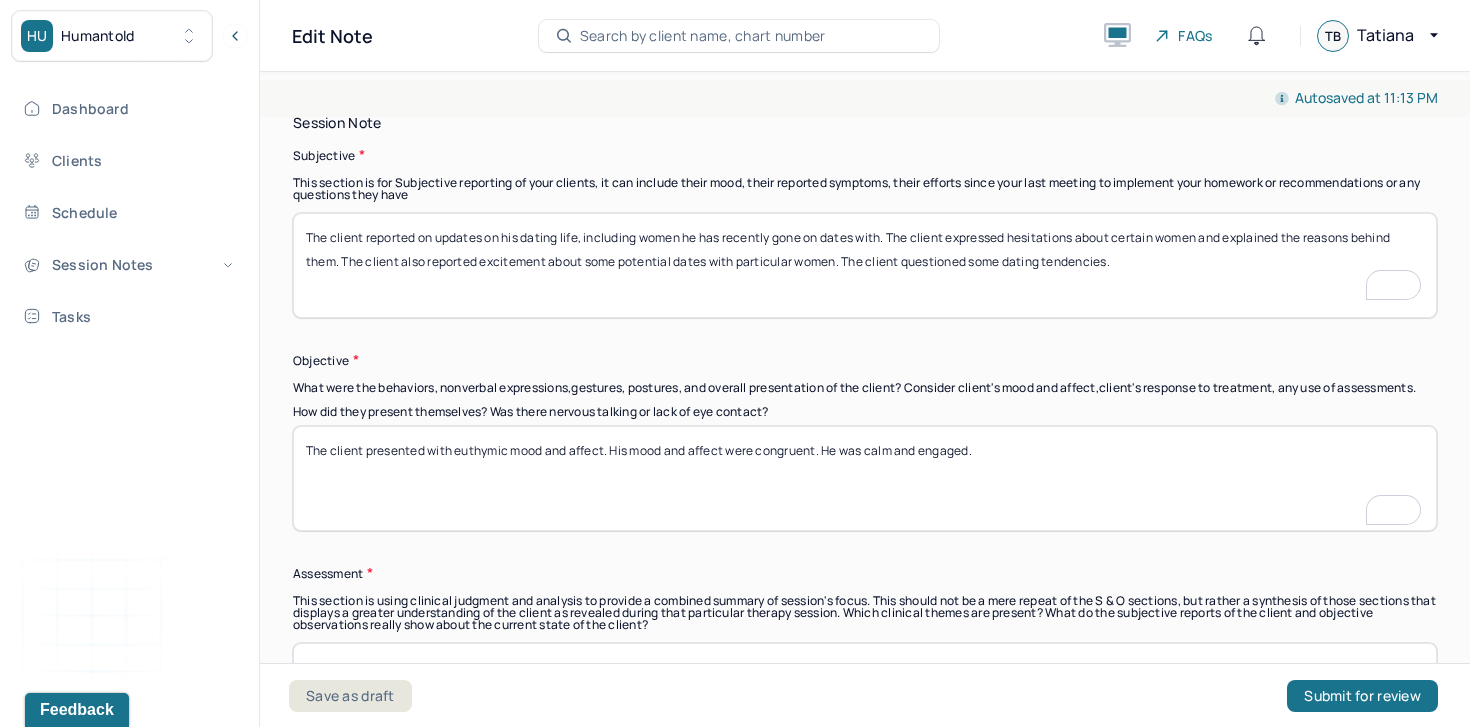 click on "The client reported on updates on his dating life, including women he has recently gone on dates with. The client expressed hesitations about certain women and explained the reasons behind them. The client also reported excitement about some potential dates with particular women. The client questioned some dating tendencies." at bounding box center [865, 265] 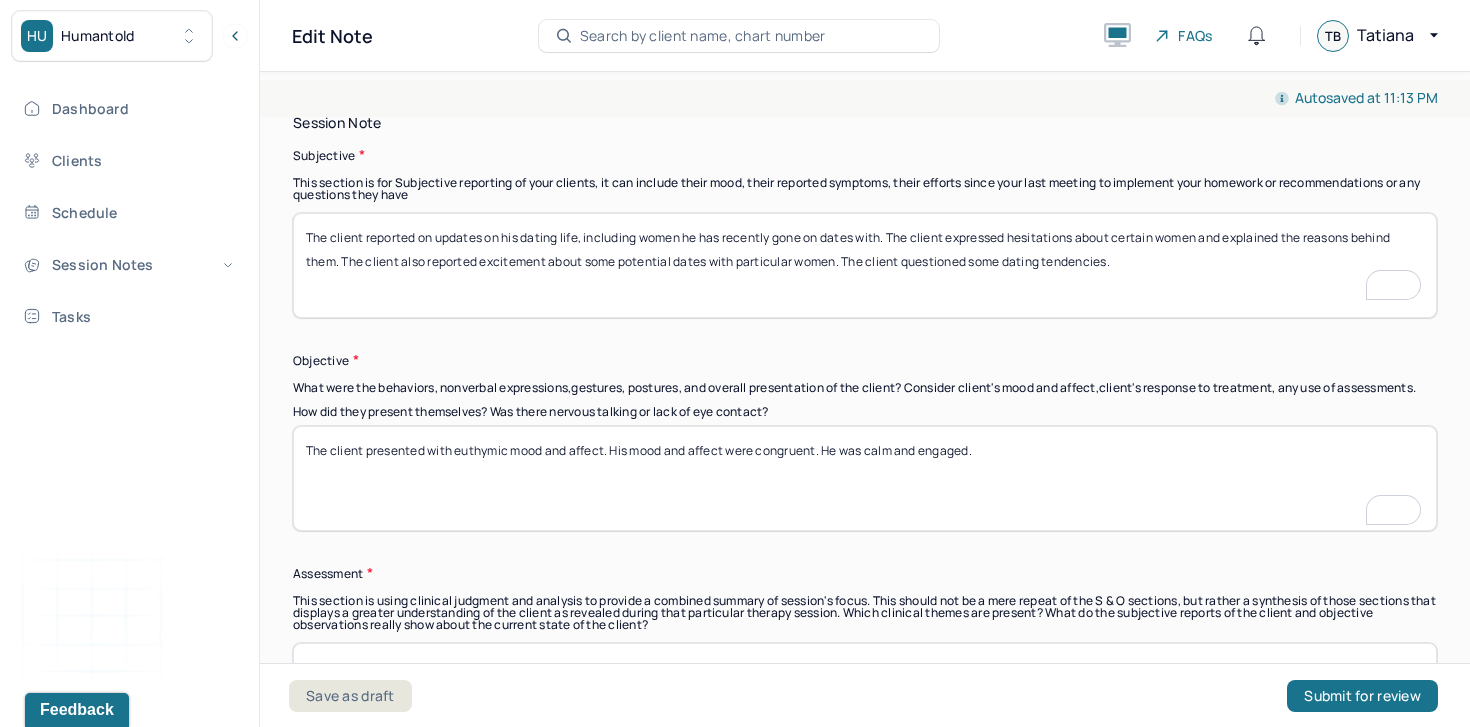 click on "The client reported on updates on his dating life, including women he has recently gone on dates with. The client expressed hesitations about certain women and explained the reasons behind them. The client also reported excitement about some potential dates with particular women. The client questioned some dating tendencies." at bounding box center (865, 265) 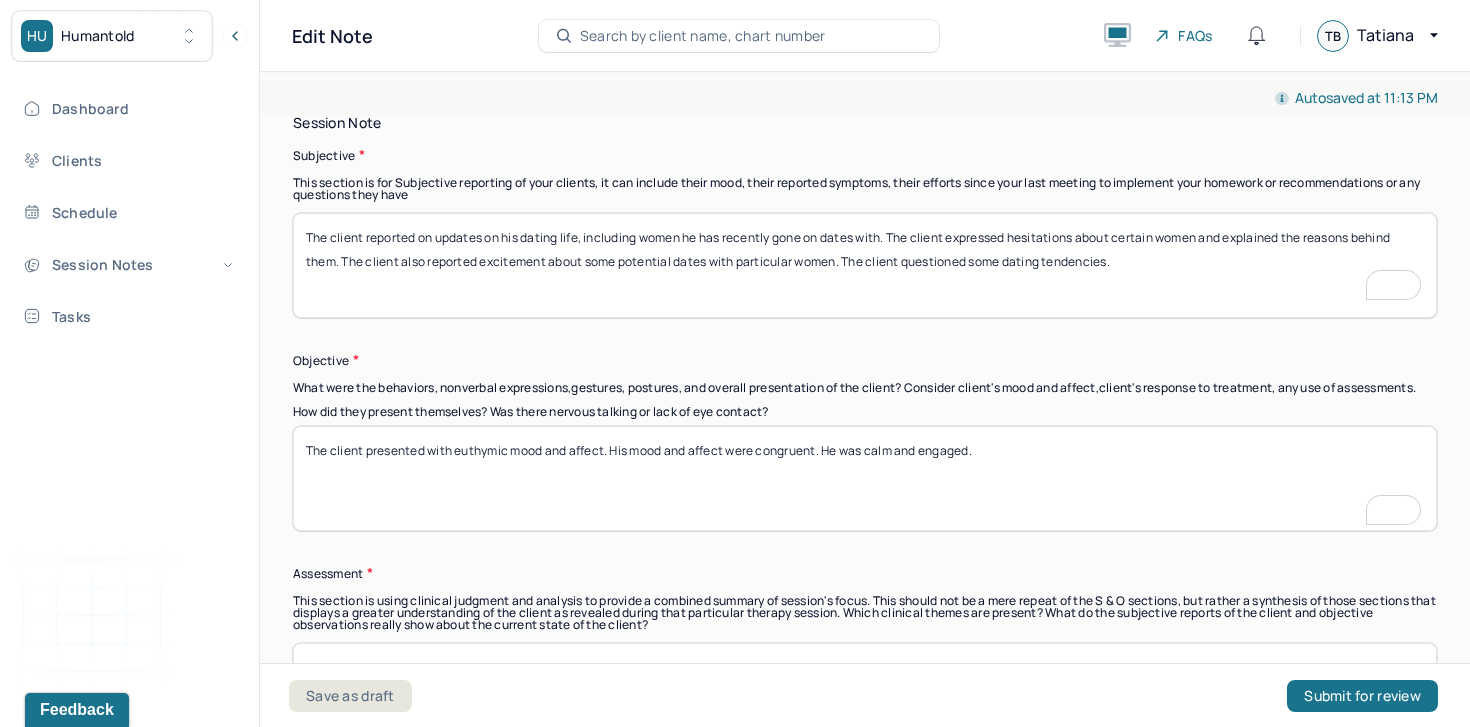 click on "The client reported on updates on his dating life, including women he has recently gone on dates with. The client expressed hesitations about certain women and explained the reasons behind them. The client also reported excitement about some potential dates with particular women. The client questioned some dating tendencies." at bounding box center (865, 265) 